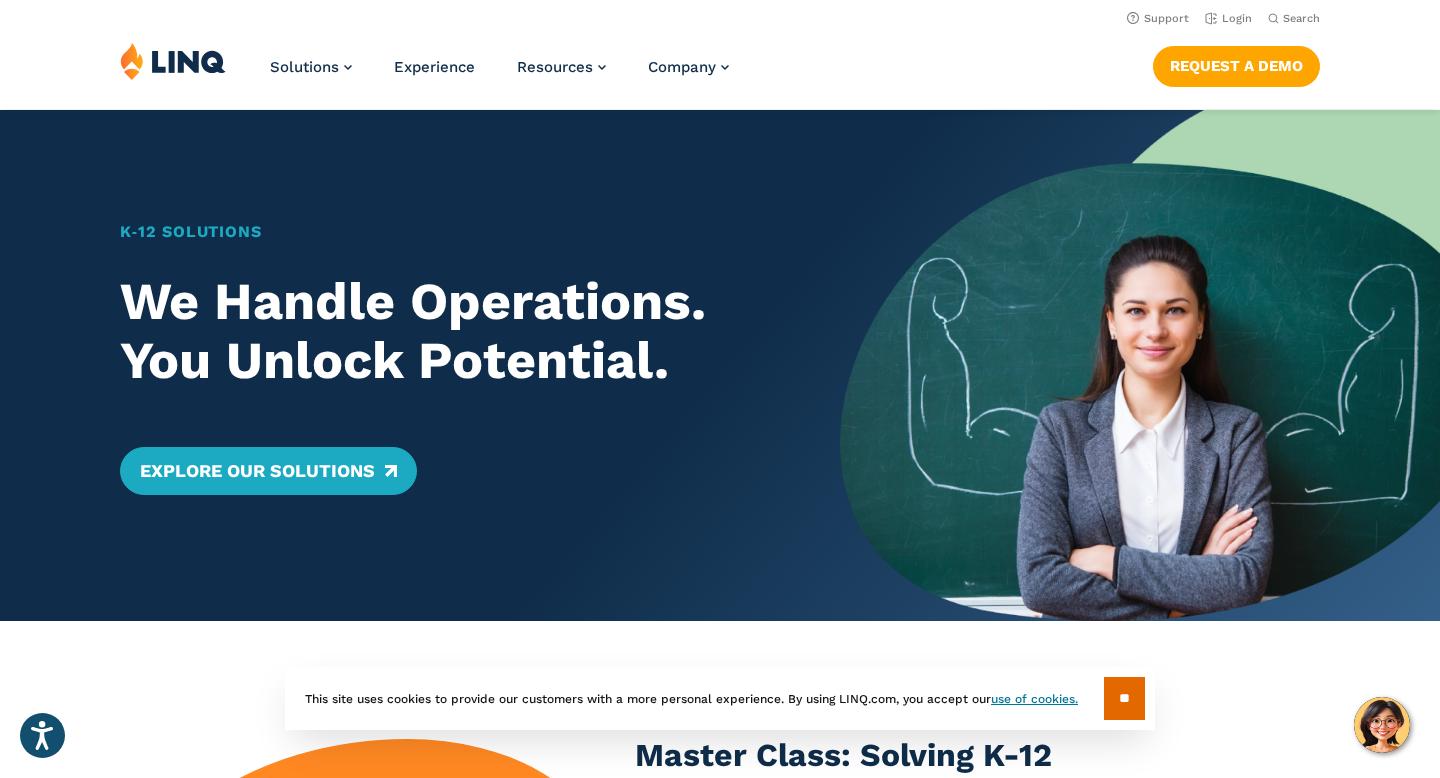 scroll, scrollTop: 0, scrollLeft: 0, axis: both 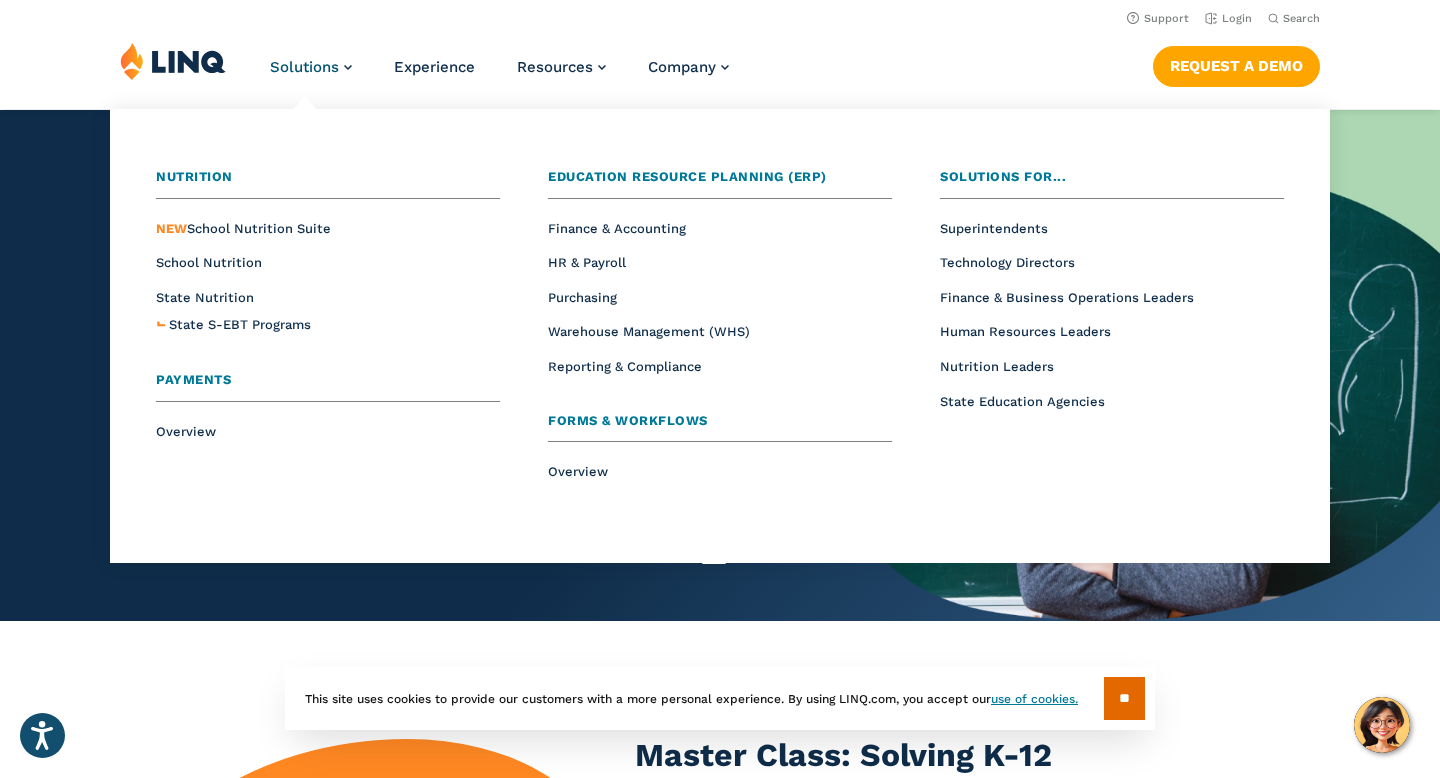 click on "Payments" at bounding box center (193, 379) 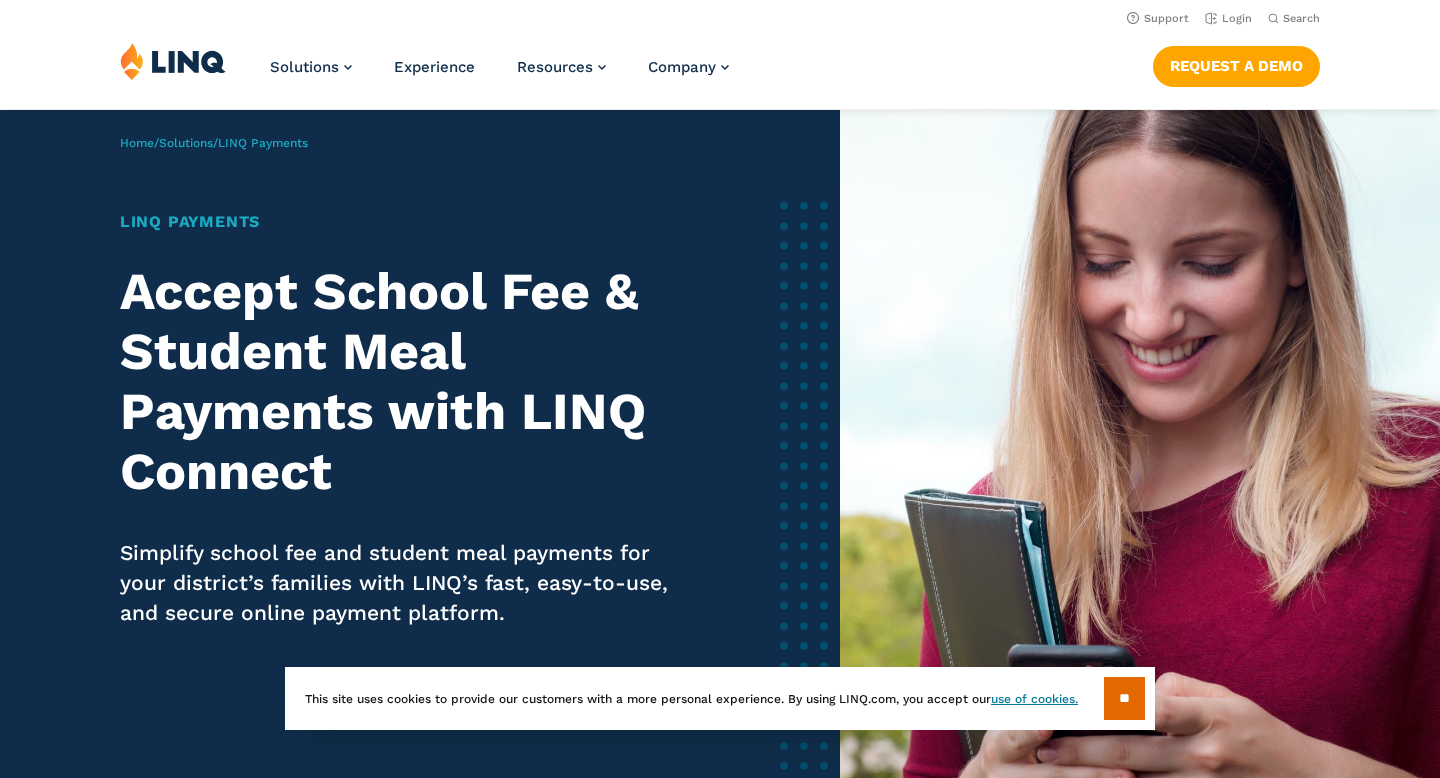 scroll, scrollTop: 0, scrollLeft: 0, axis: both 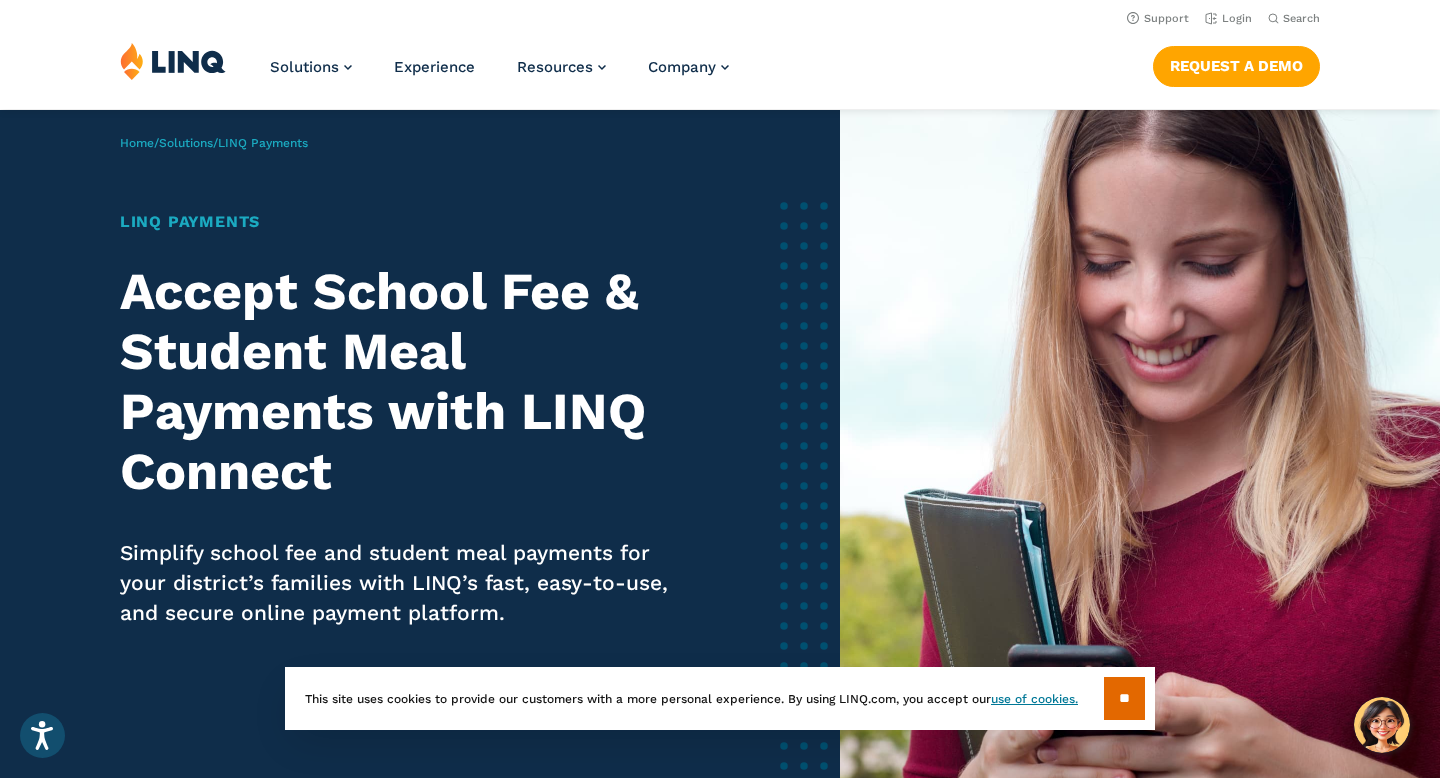 click on "Accept School Fee & Student Meal Payments with LINQ Connect" at bounding box center (403, 381) 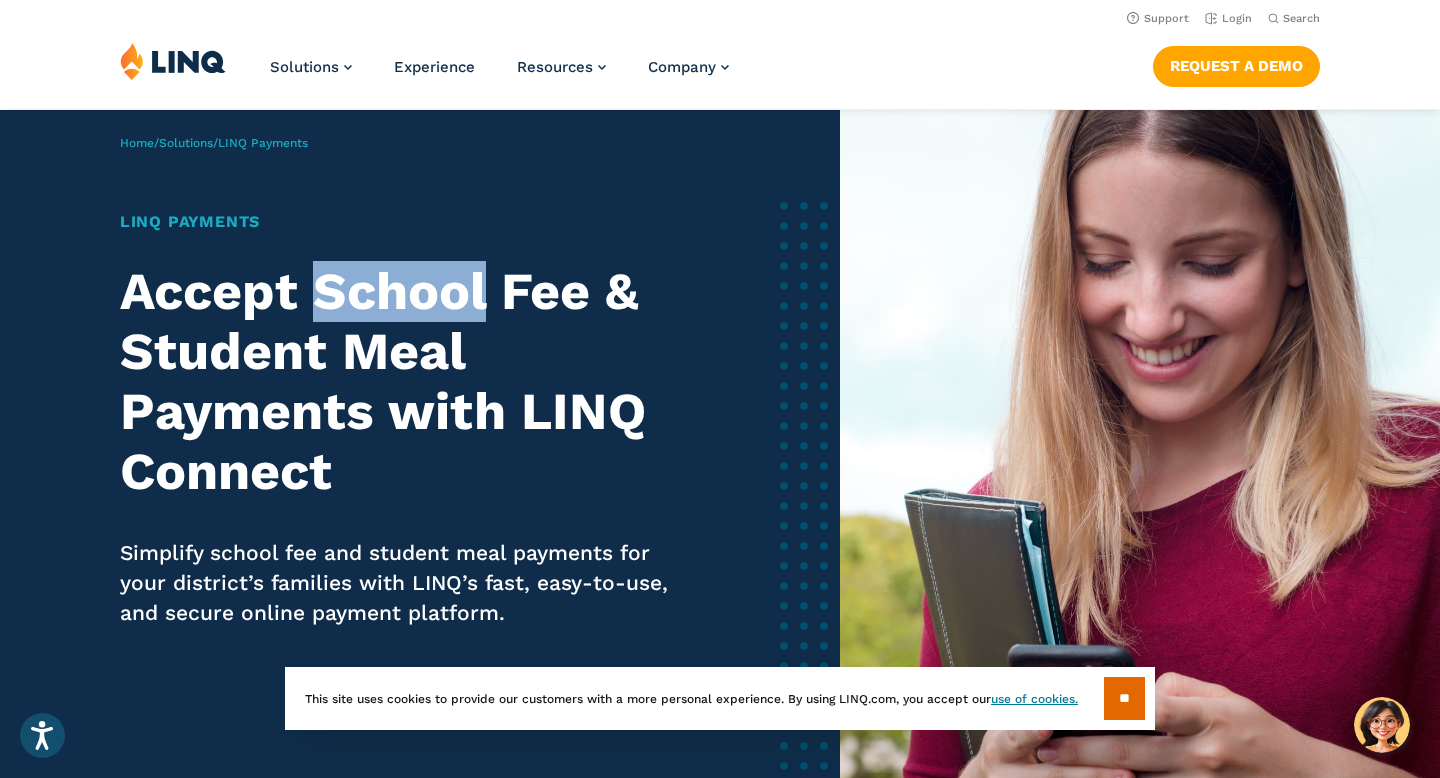 click on "Accept School Fee & Student Meal Payments with LINQ Connect" at bounding box center (403, 381) 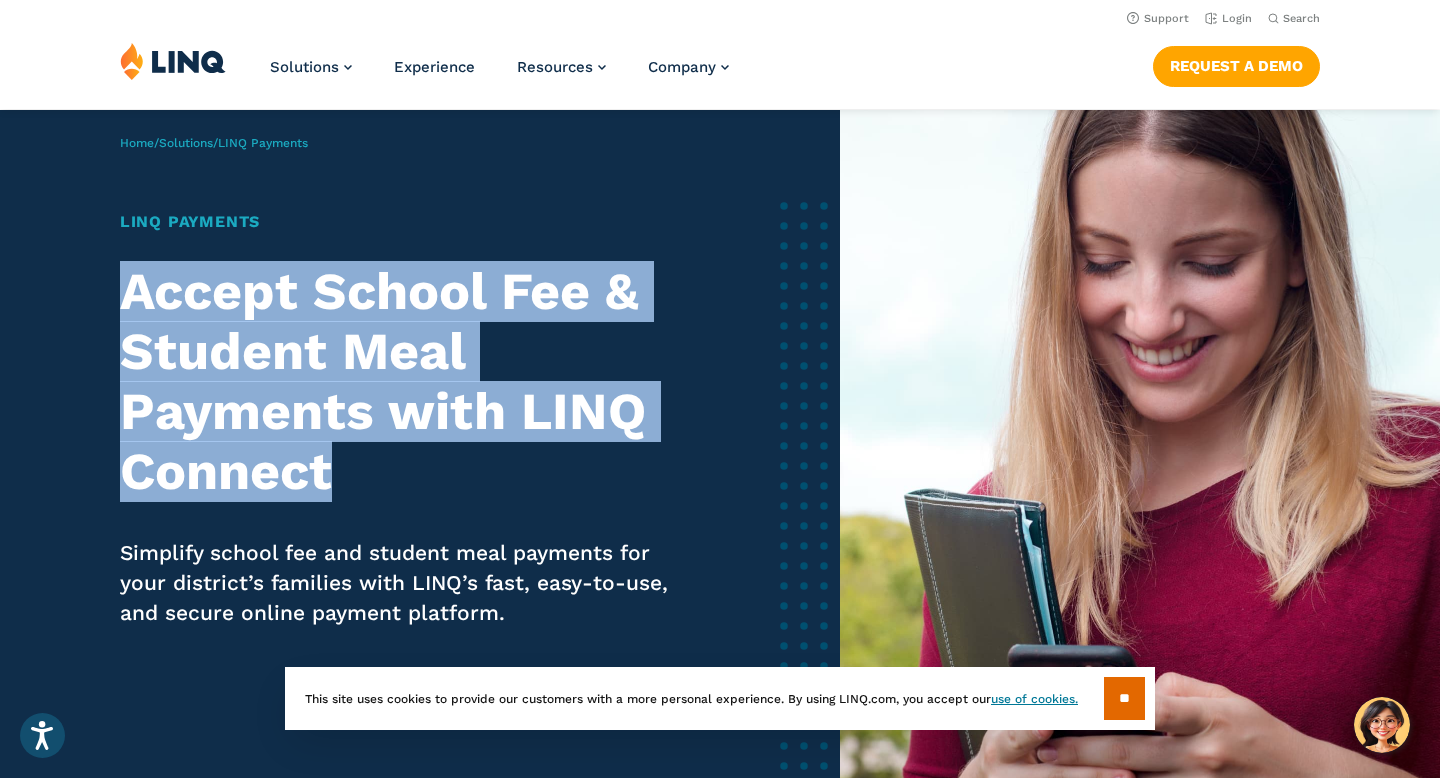 click on "Accept School Fee & Student Meal Payments with LINQ Connect" at bounding box center (403, 381) 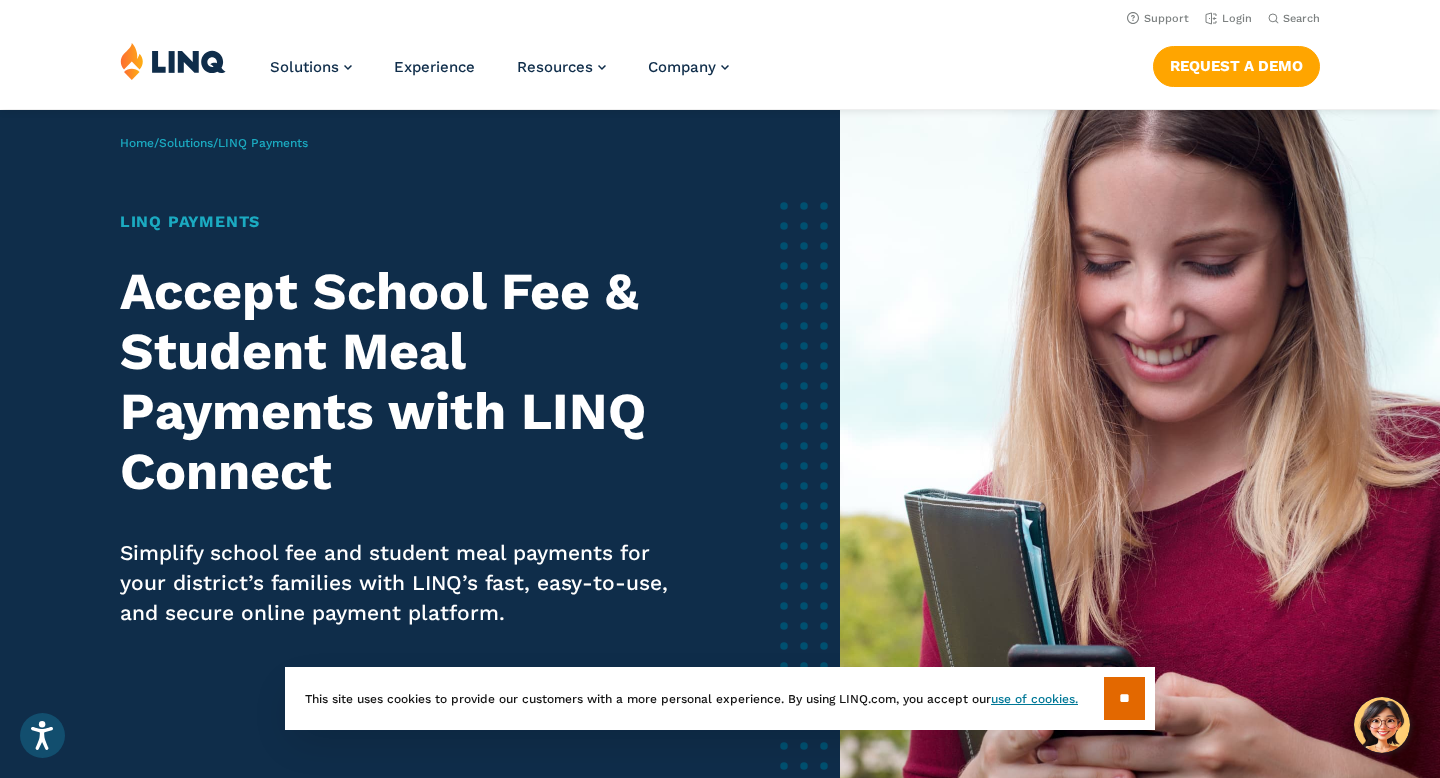 click on "Accept School Fee & Student Meal Payments with LINQ Connect" at bounding box center [403, 381] 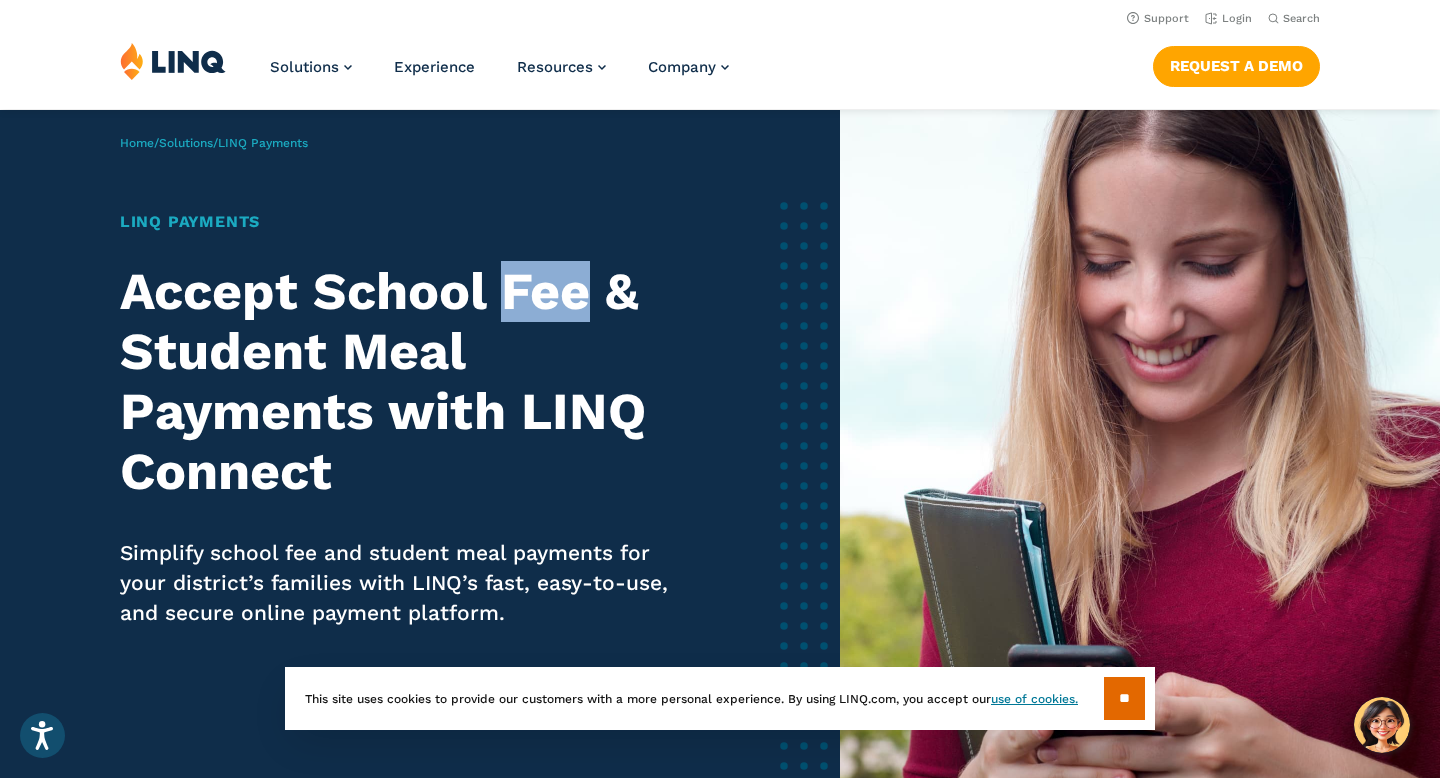 click on "Accept School Fee & Student Meal Payments with LINQ Connect" at bounding box center [403, 381] 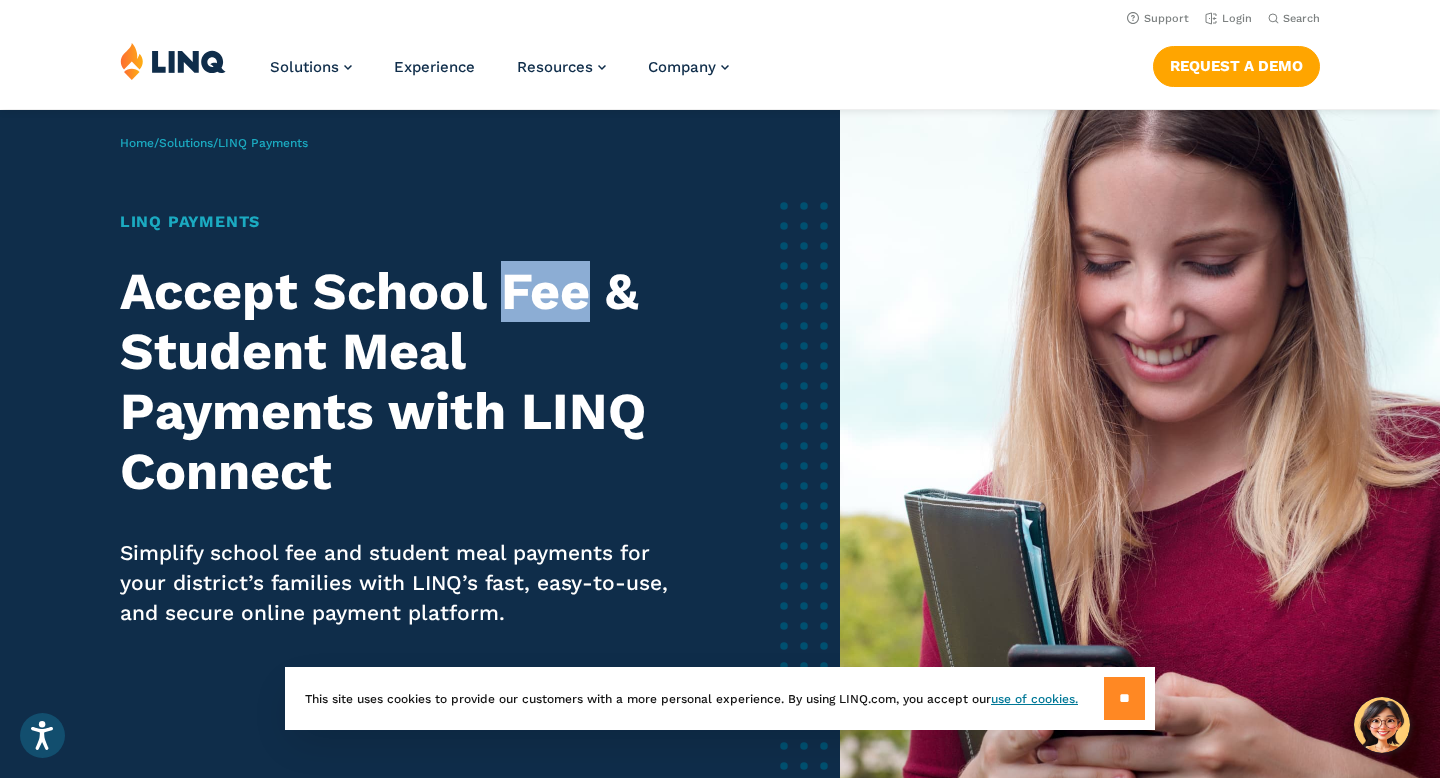 click on "**" at bounding box center [1124, 698] 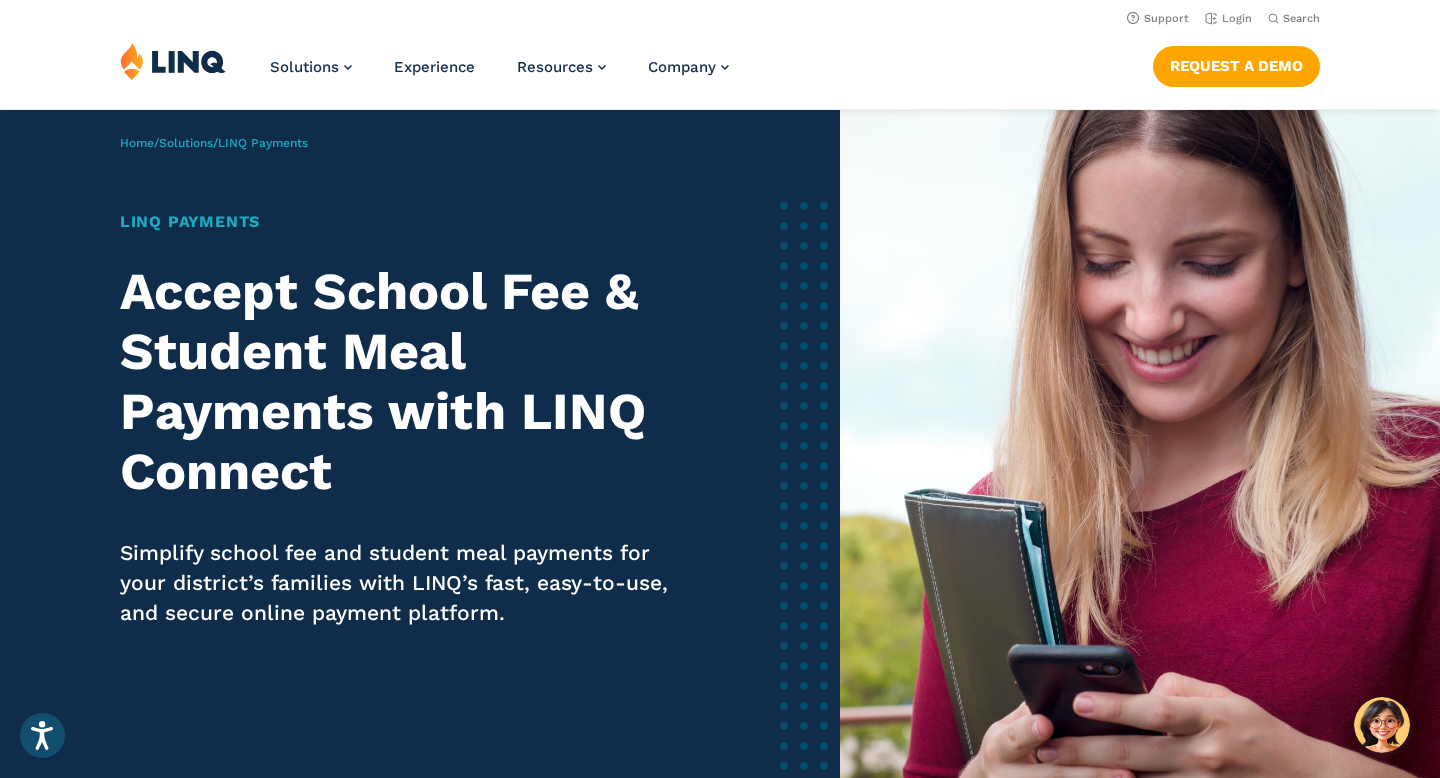 click on "Simplify school fee and student meal payments for your district’s families with LINQ’s fast, easy-to-use, and secure online payment platform." at bounding box center (403, 583) 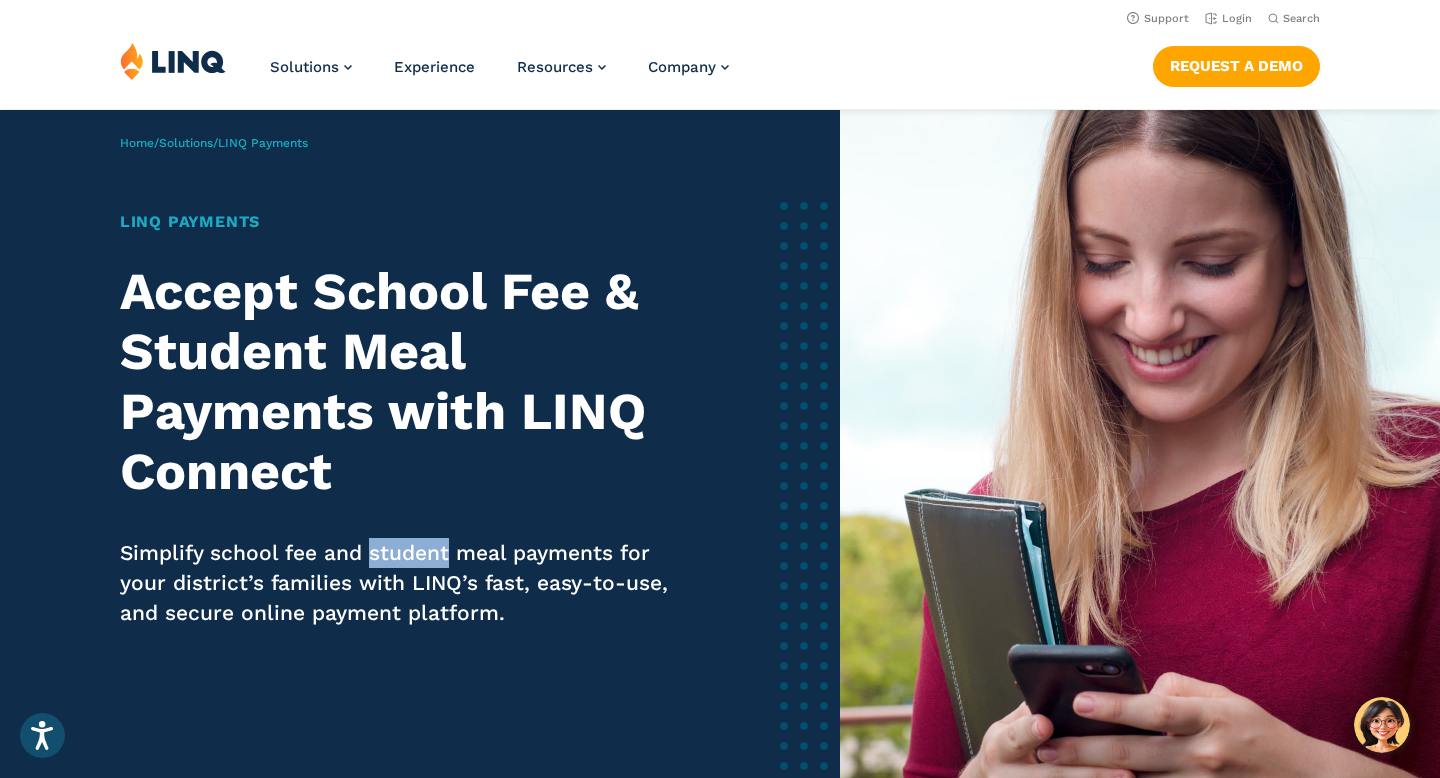 click on "Simplify school fee and student meal payments for your district’s families with LINQ’s fast, easy-to-use, and secure online payment platform." at bounding box center (403, 583) 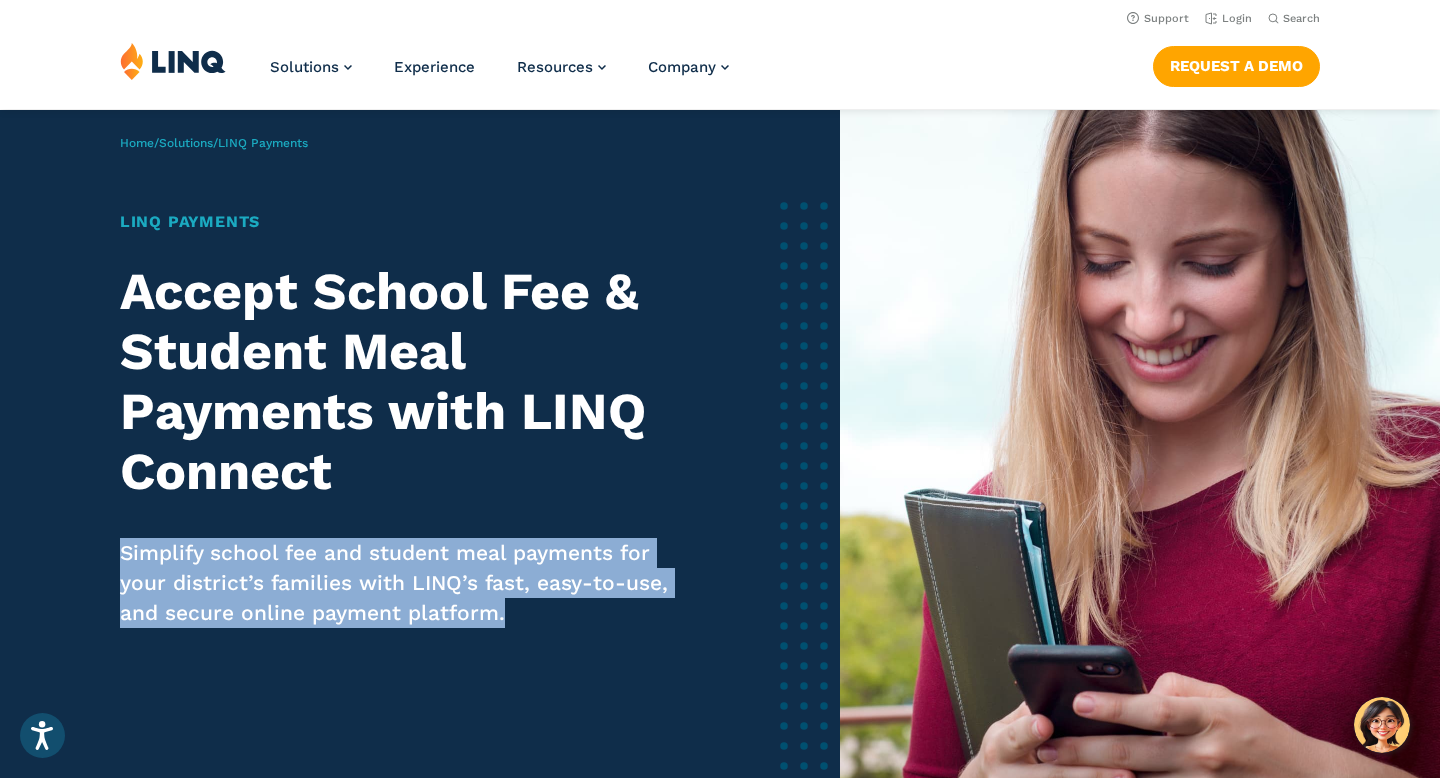 click on "Simplify school fee and student meal payments for your district’s families with LINQ’s fast, easy-to-use, and secure online payment platform." at bounding box center (403, 583) 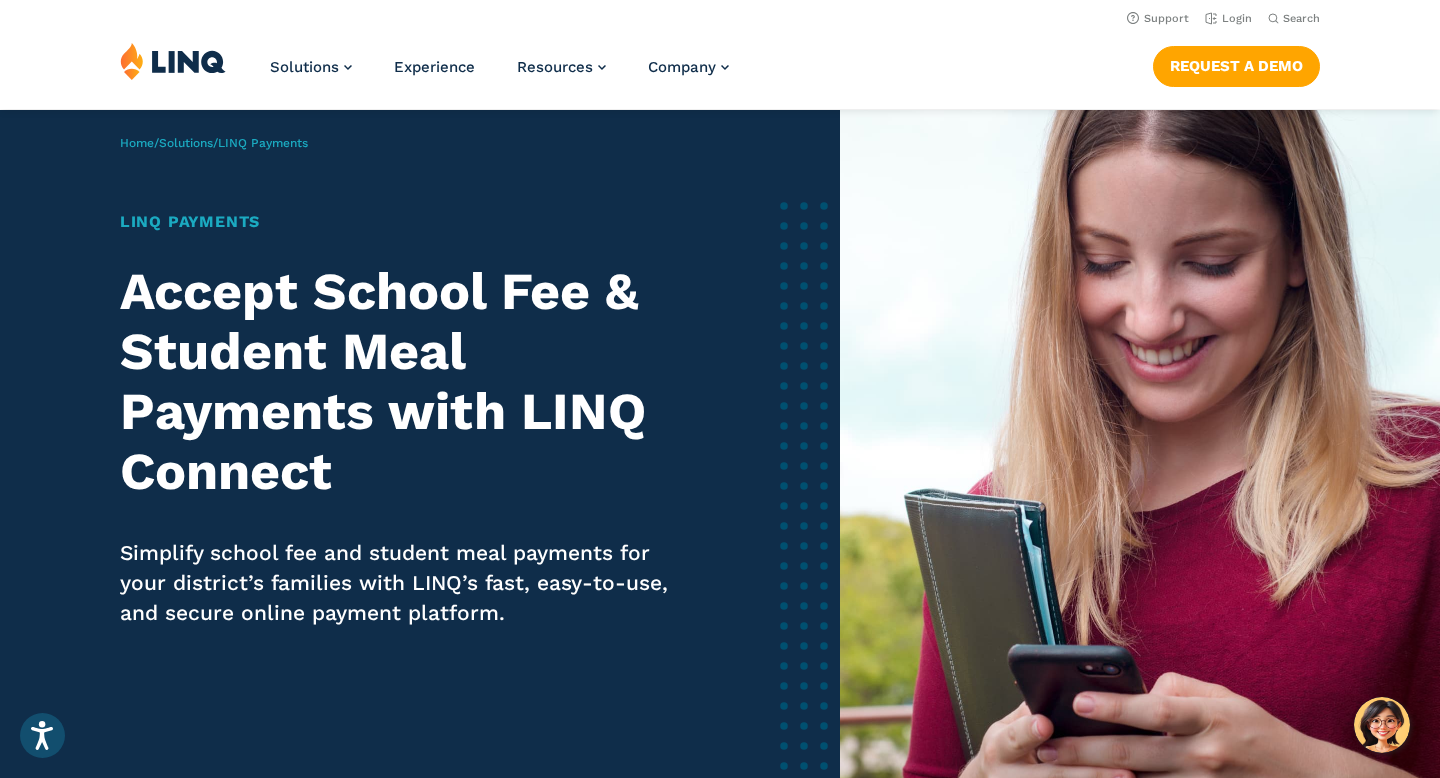 click on "Simplify school fee and student meal payments for your district’s families with LINQ’s fast, easy-to-use, and secure online payment platform." at bounding box center (403, 583) 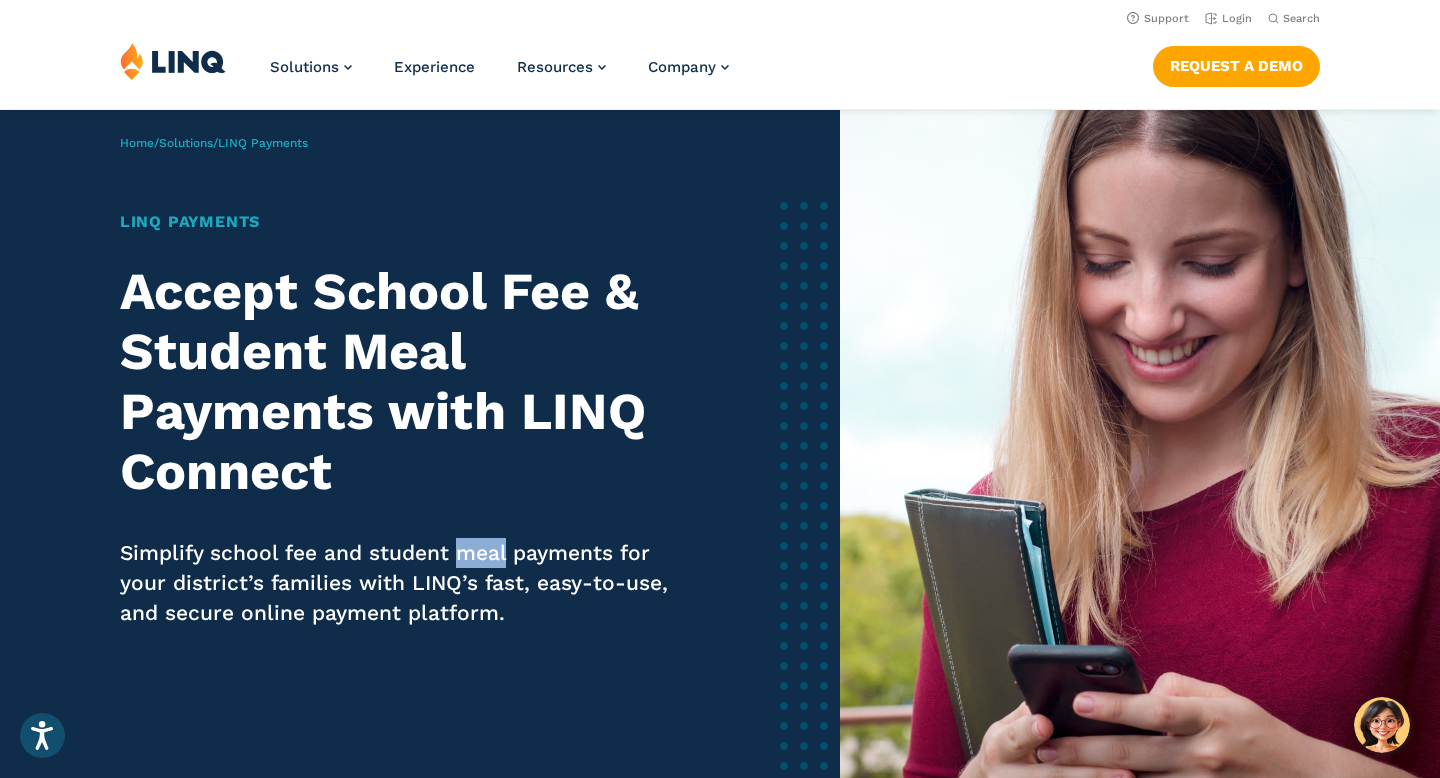 click on "Simplify school fee and student meal payments for your district’s families with LINQ’s fast, easy-to-use, and secure online payment platform." at bounding box center [403, 583] 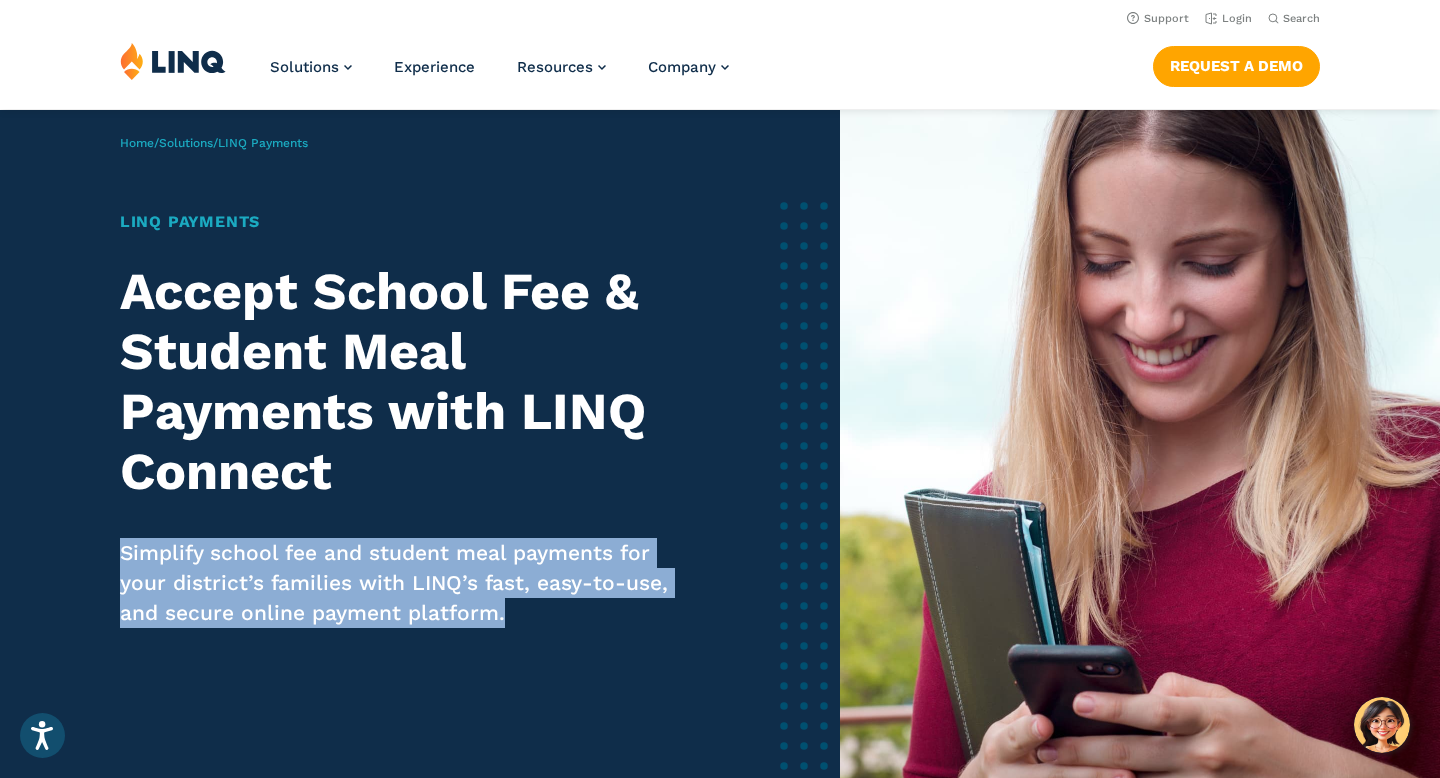 click on "Simplify school fee and student meal payments for your district’s families with LINQ’s fast, easy-to-use, and secure online payment platform." at bounding box center [403, 583] 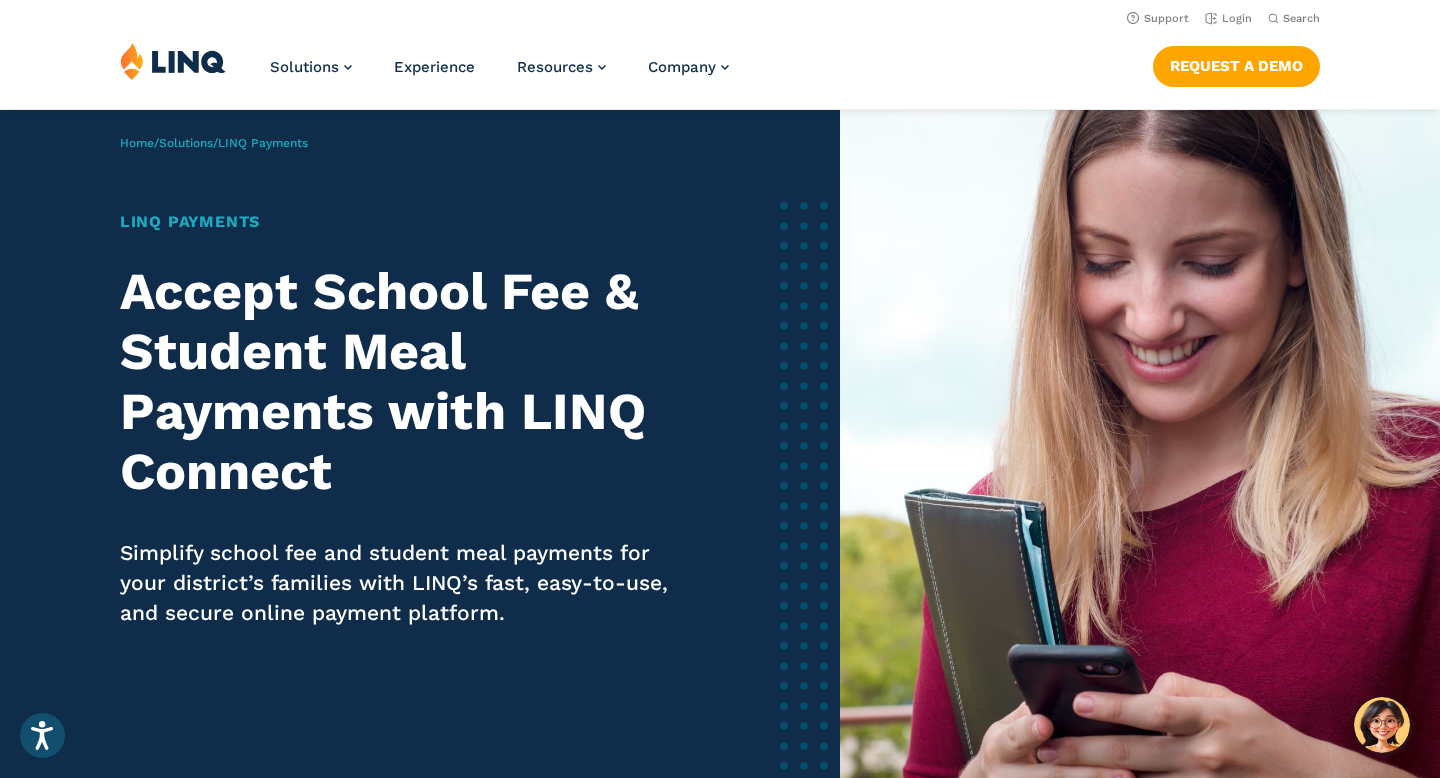 click on "Simplify school fee and student meal payments for your district’s families with LINQ’s fast, easy-to-use, and secure online payment platform." at bounding box center [403, 583] 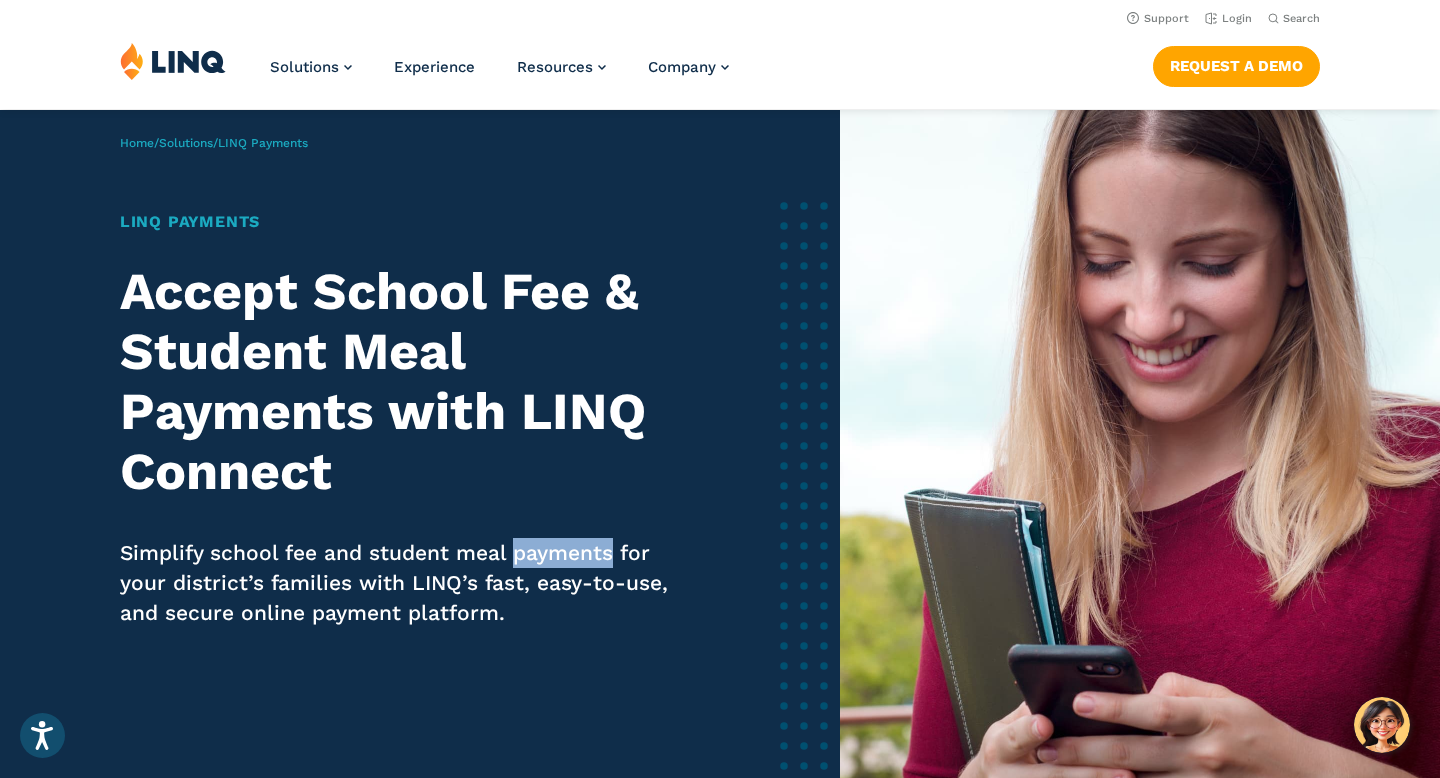 click on "Simplify school fee and student meal payments for your district’s families with LINQ’s fast, easy-to-use, and secure online payment platform." at bounding box center [403, 583] 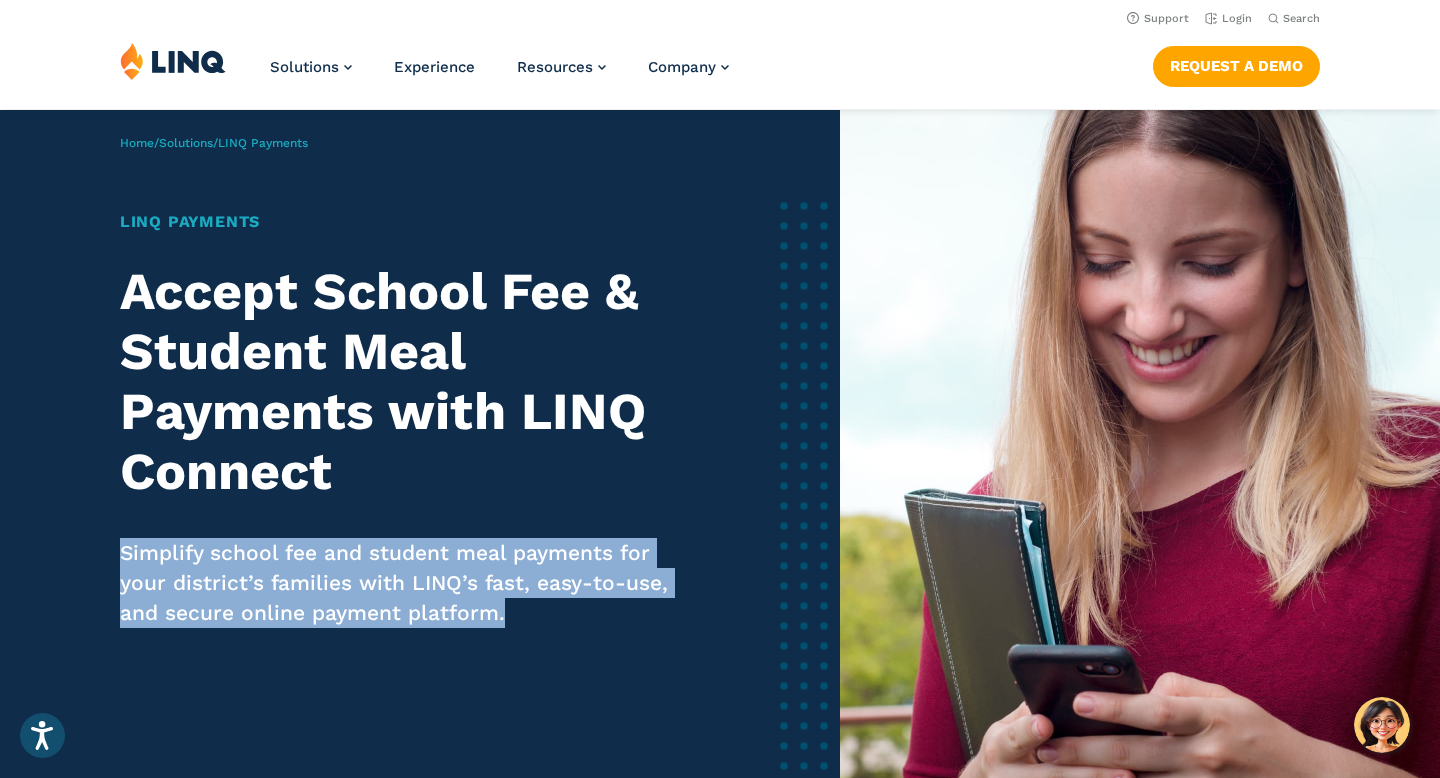 click on "Simplify school fee and student meal payments for your district’s families with LINQ’s fast, easy-to-use, and secure online payment platform." at bounding box center [403, 583] 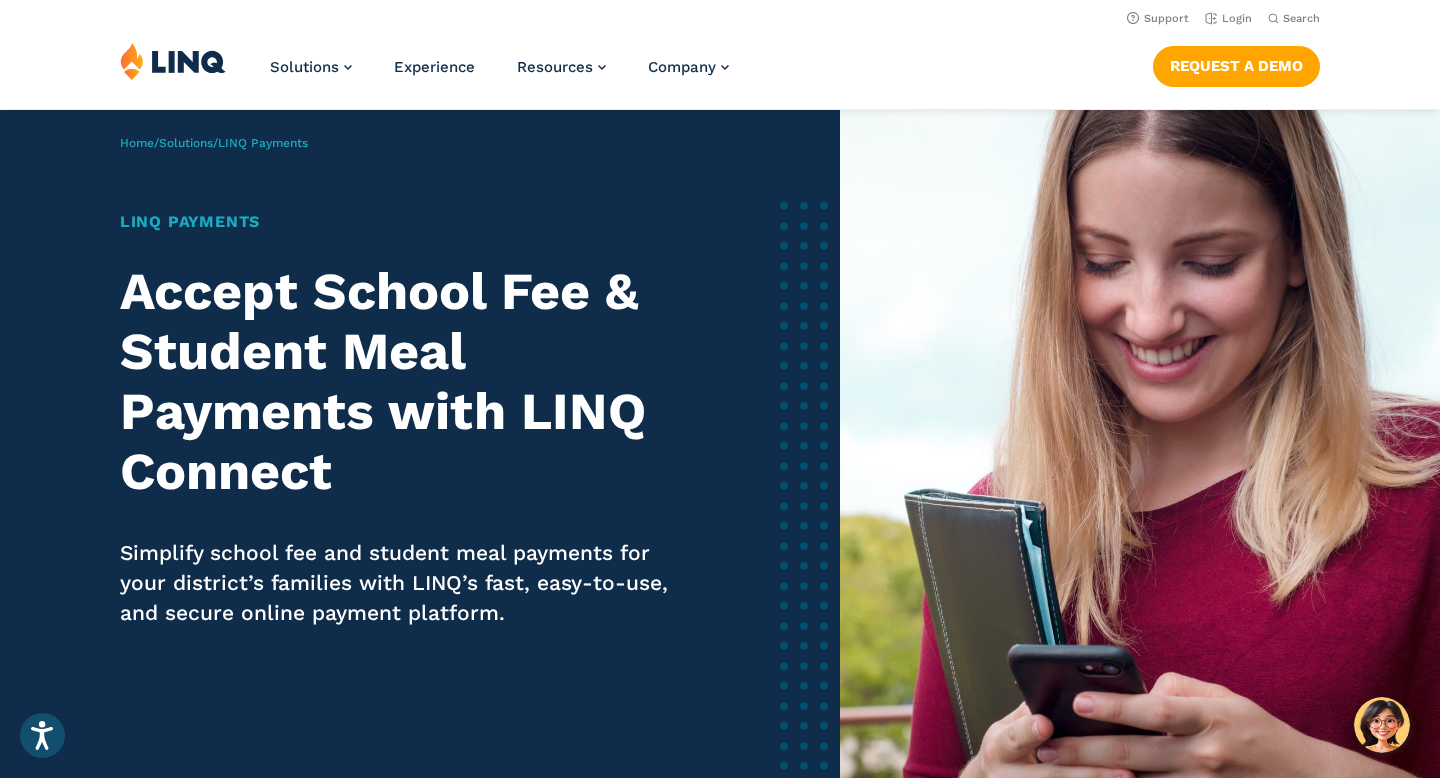click on "Simplify school fee and student meal payments for your district’s families with LINQ’s fast, easy-to-use, and secure online payment platform." at bounding box center (403, 583) 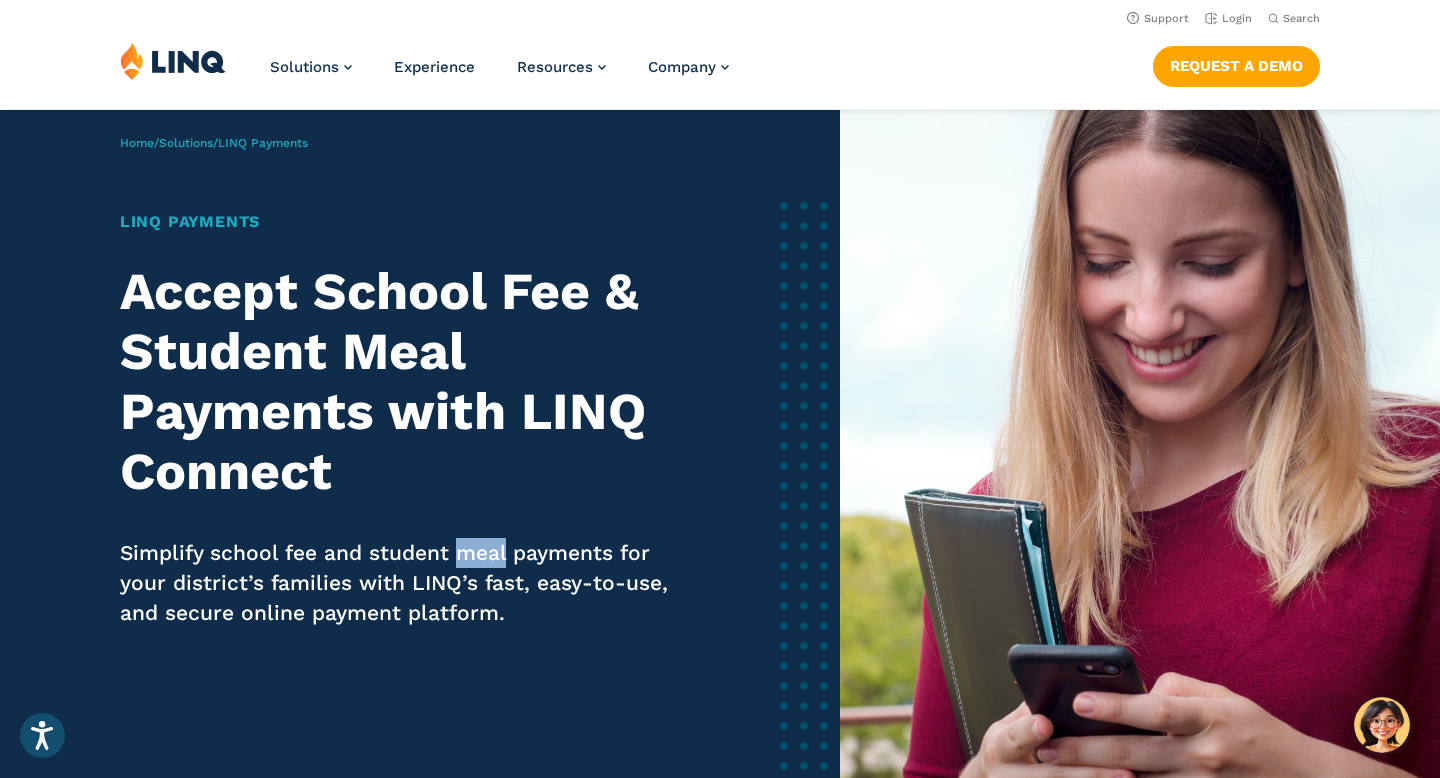 click on "Simplify school fee and student meal payments for your district’s families with LINQ’s fast, easy-to-use, and secure online payment platform." at bounding box center [403, 583] 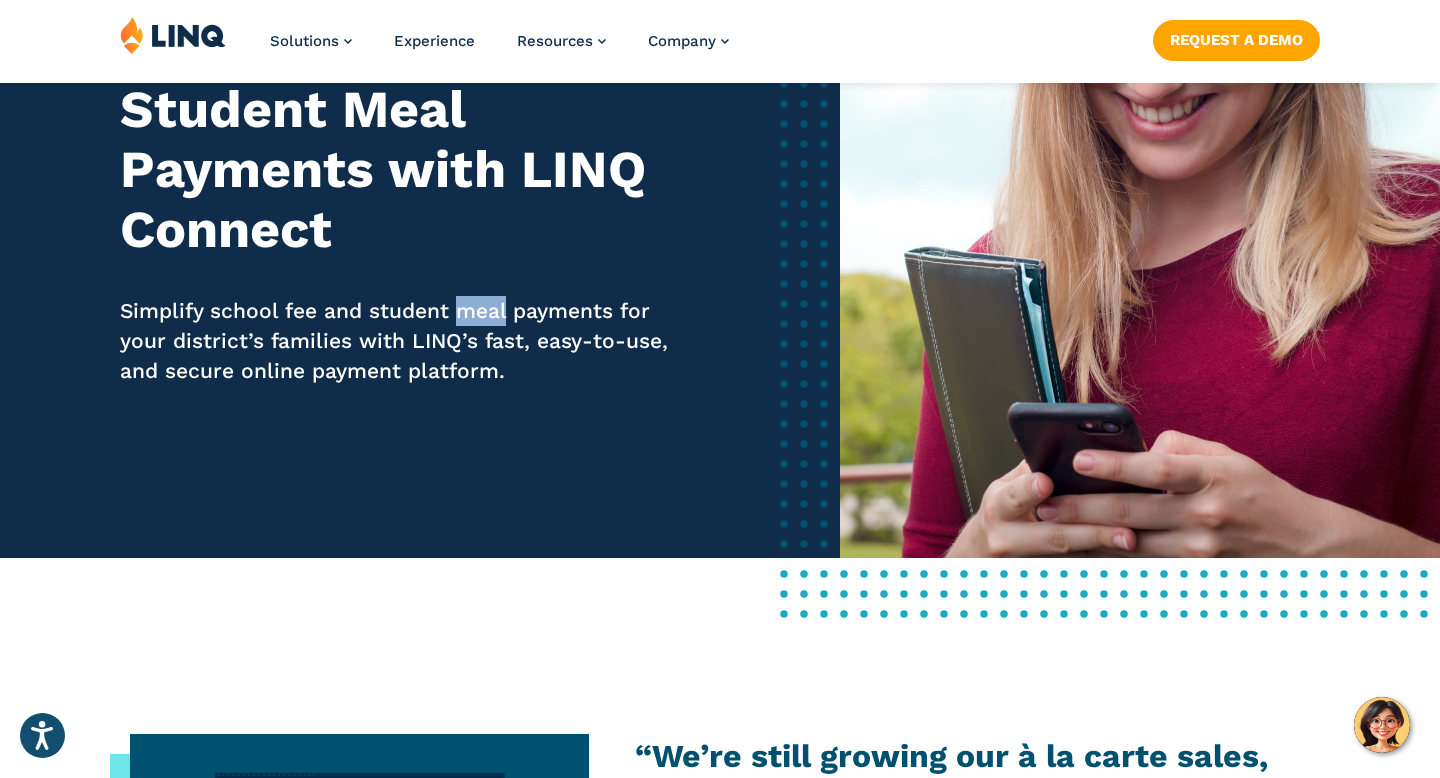 scroll, scrollTop: 530, scrollLeft: 0, axis: vertical 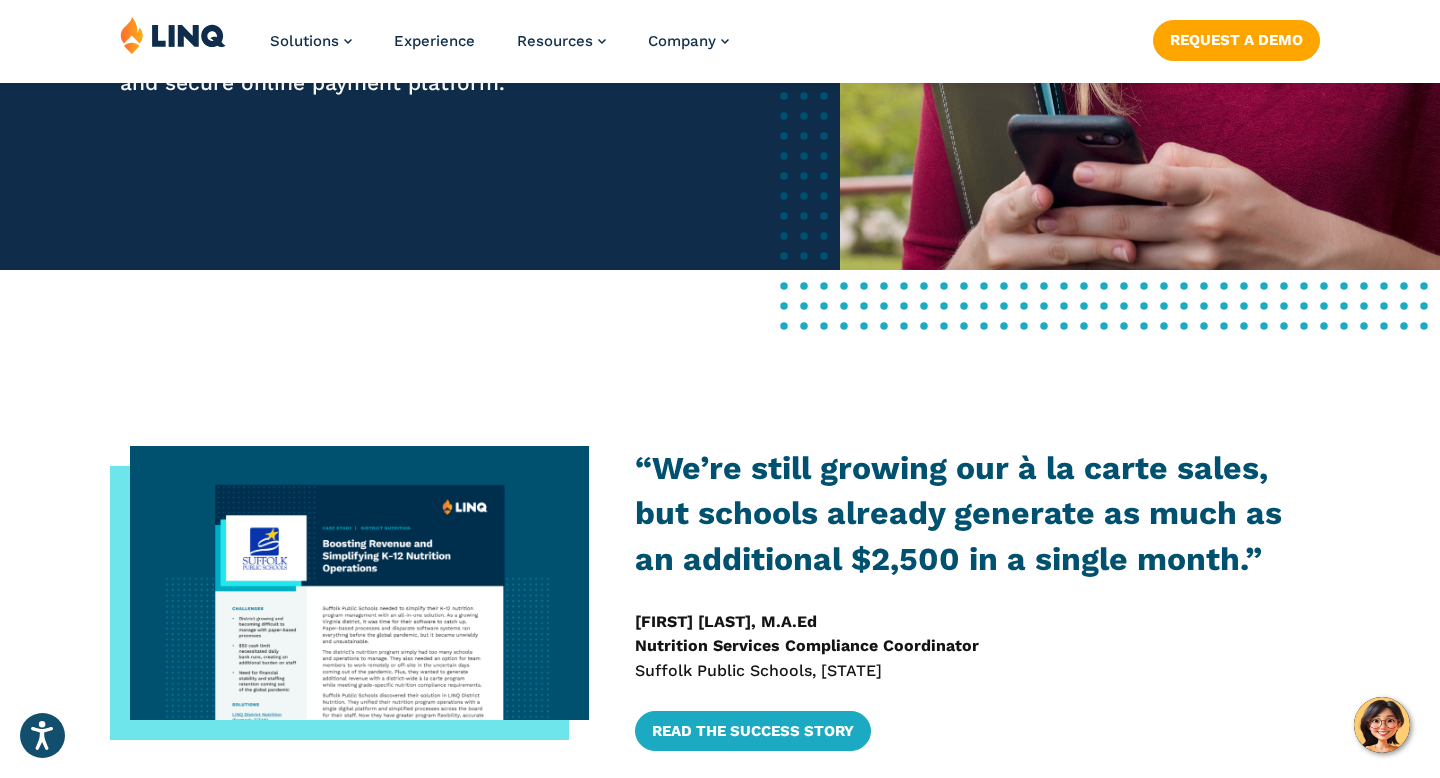 click on "“We’re still growing our à la carte sales, but schools already generate as much as an additional $2,500 in a single month.”" at bounding box center (977, 514) 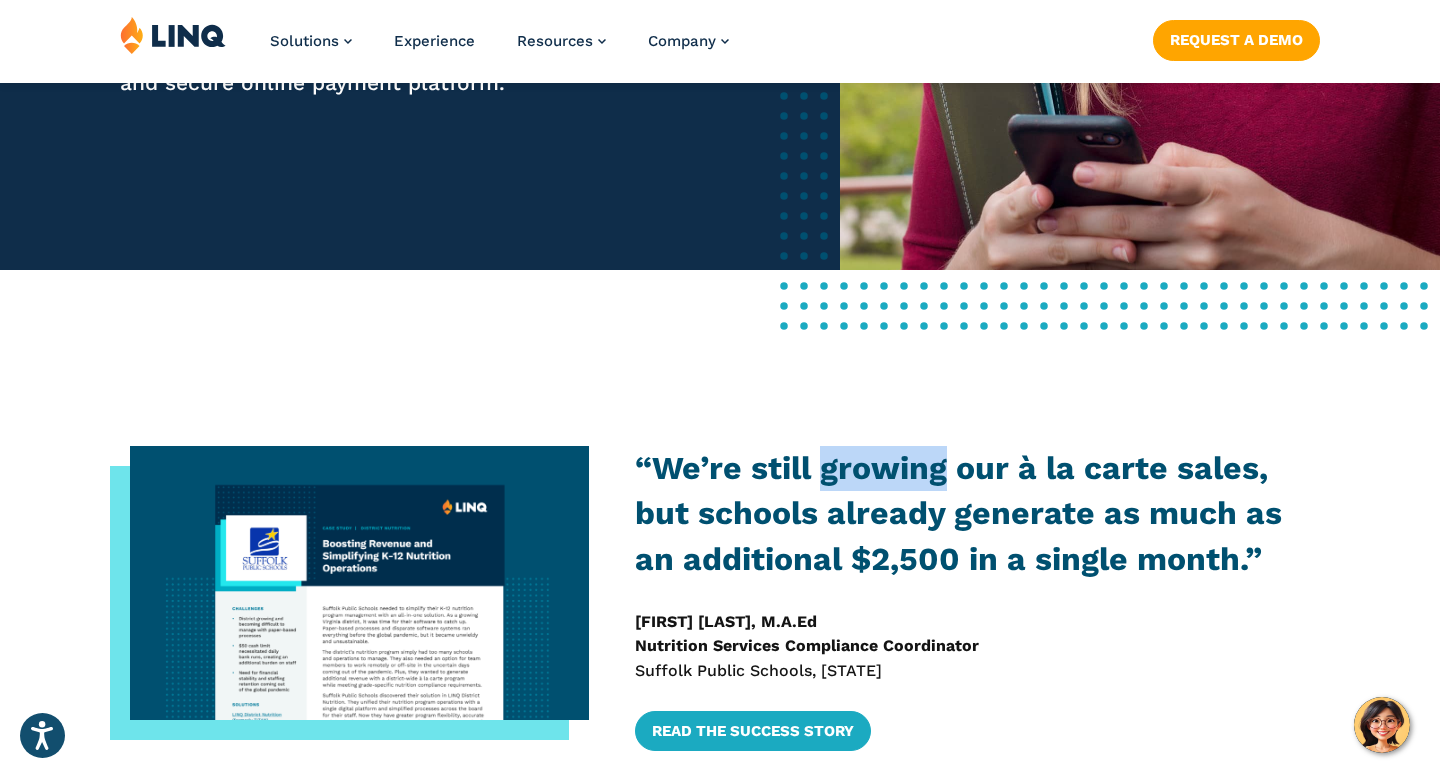 click on "“We’re still growing our à la carte sales, but schools already generate as much as an additional $2,500 in a single month.”" at bounding box center (977, 514) 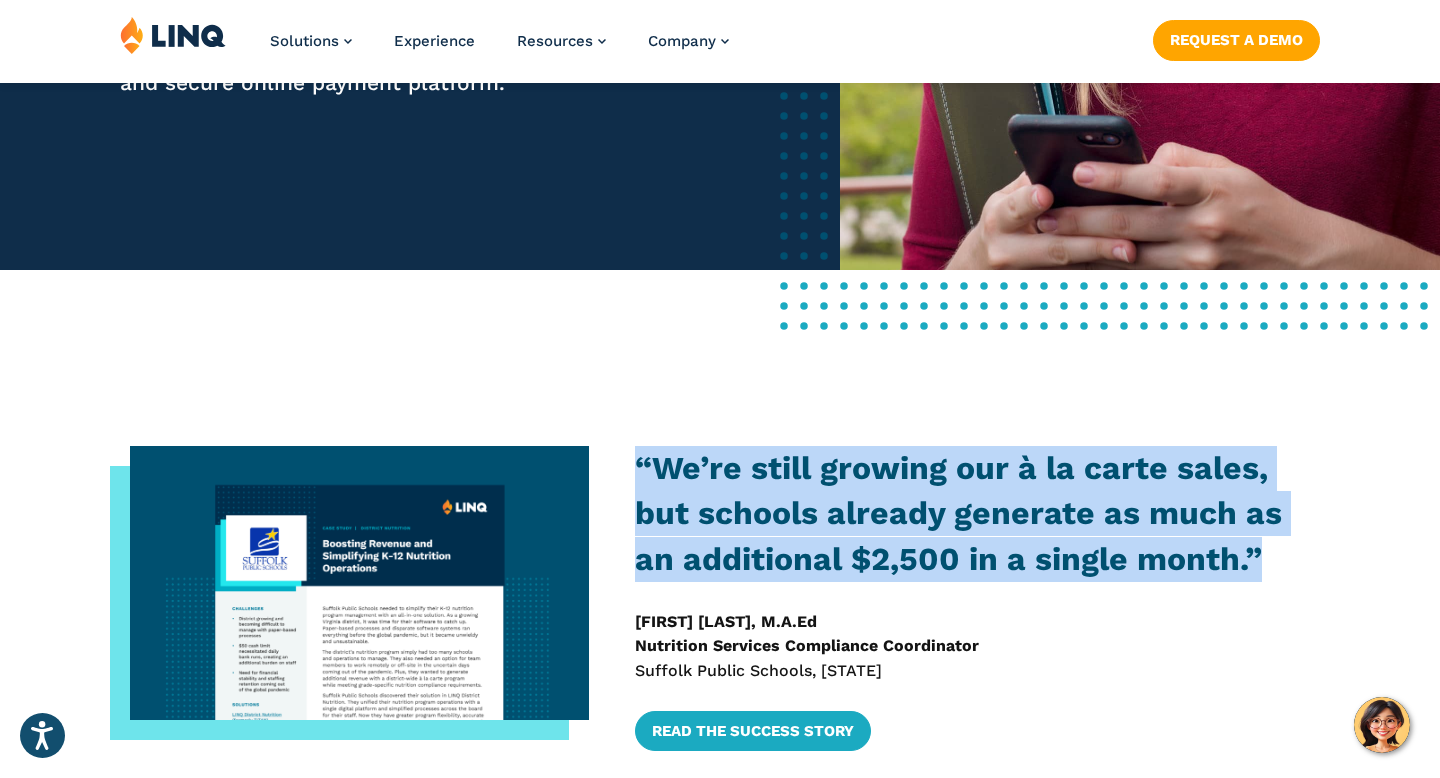 click on "“We’re still growing our à la carte sales, but schools already generate as much as an additional $2,500 in a single month.”" at bounding box center [977, 514] 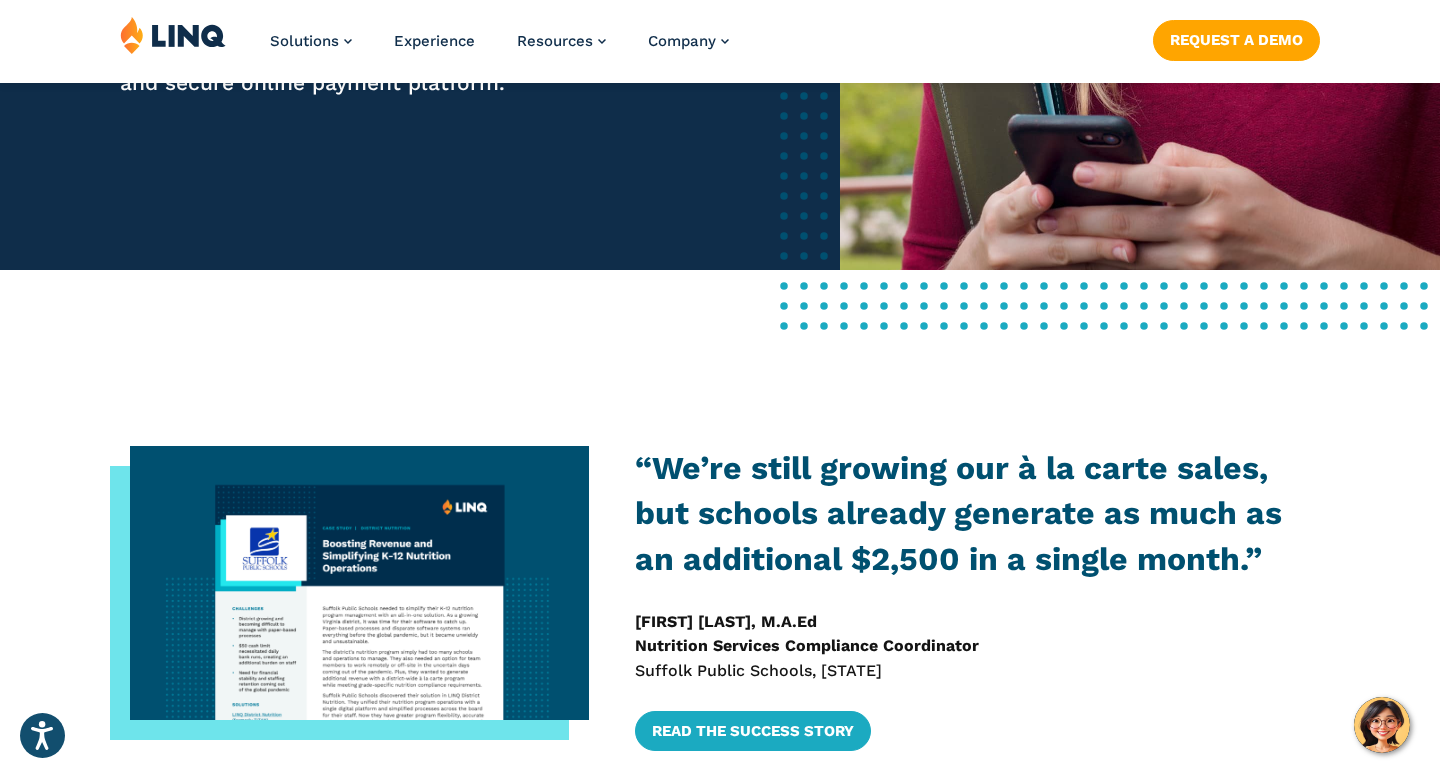 click on "“We’re still growing our à la carte sales, but schools already generate as much as an additional $2,500 in a single month.”" at bounding box center [977, 514] 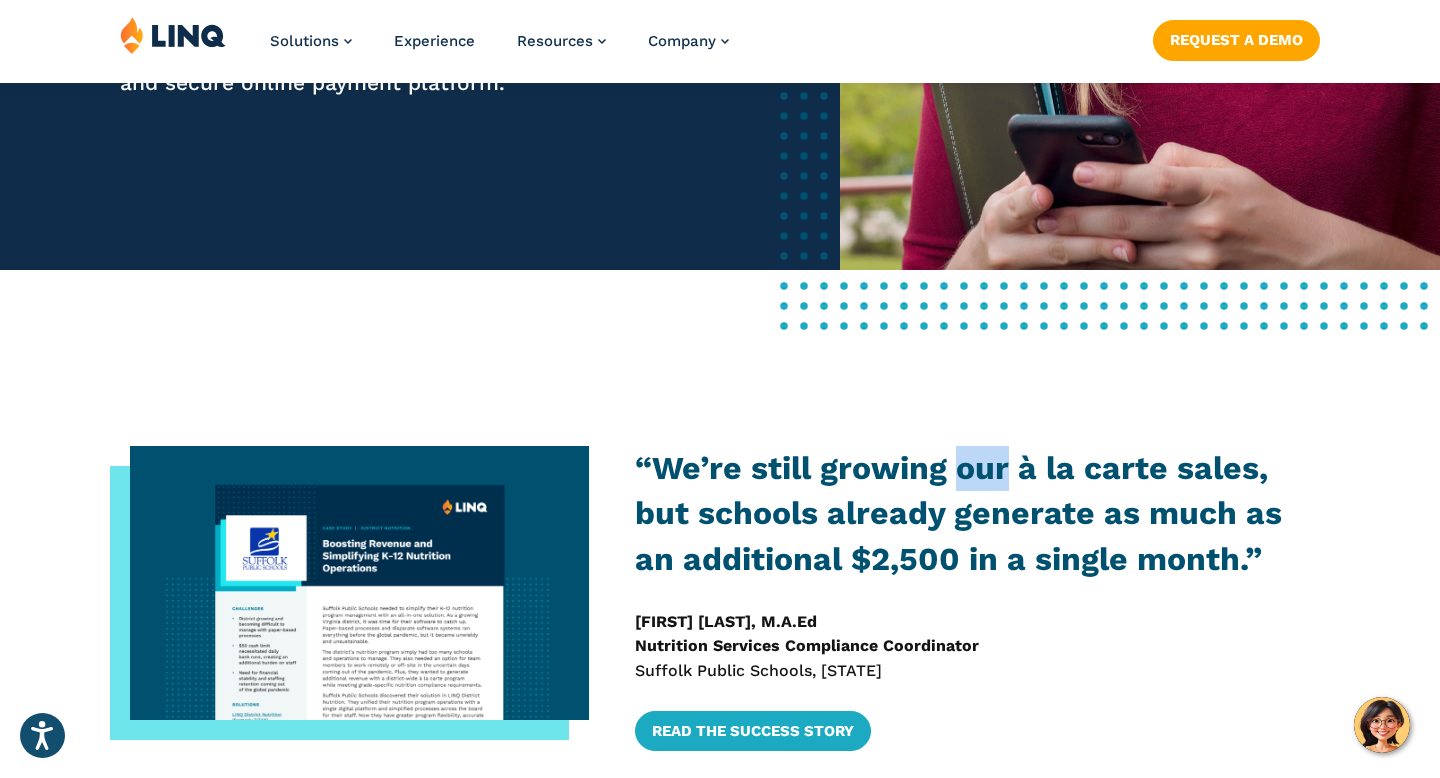 click on "“We’re still growing our à la carte sales, but schools already generate as much as an additional $2,500 in a single month.”" at bounding box center (977, 514) 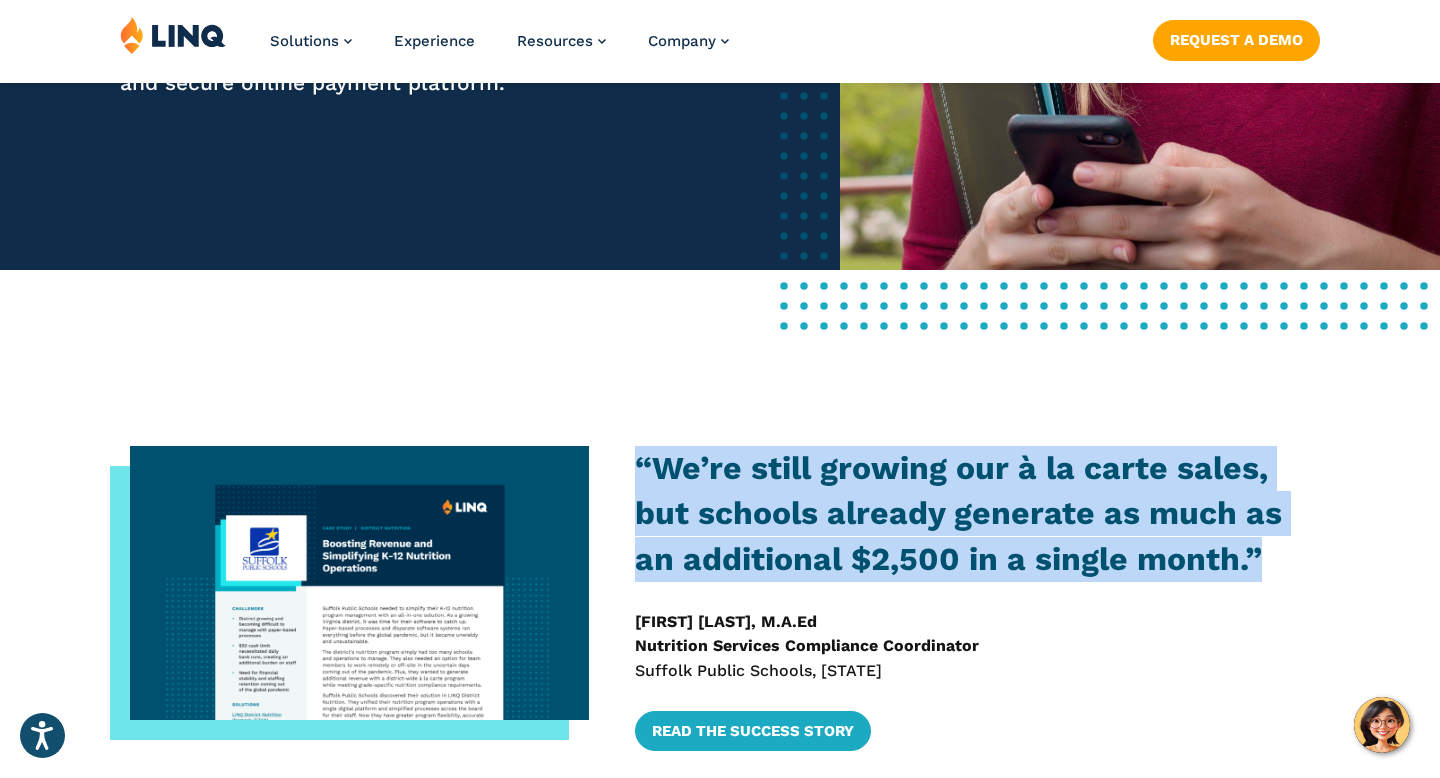 click on "“We’re still growing our à la carte sales, but schools already generate as much as an additional $2,500 in a single month.”" at bounding box center [977, 514] 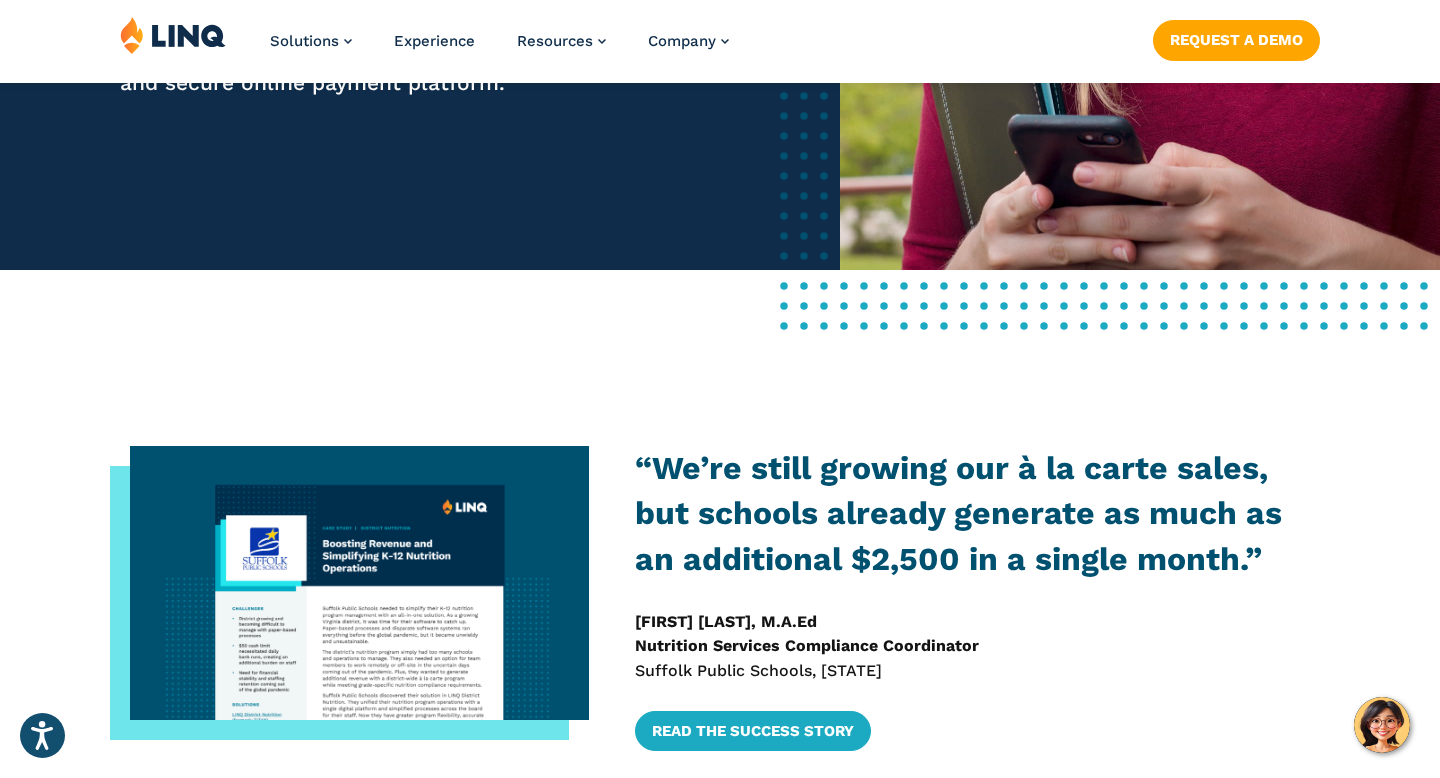 click on "“We’re still growing our à la carte sales, but schools already generate as much as an additional $2,500 in a single month.”" at bounding box center [977, 514] 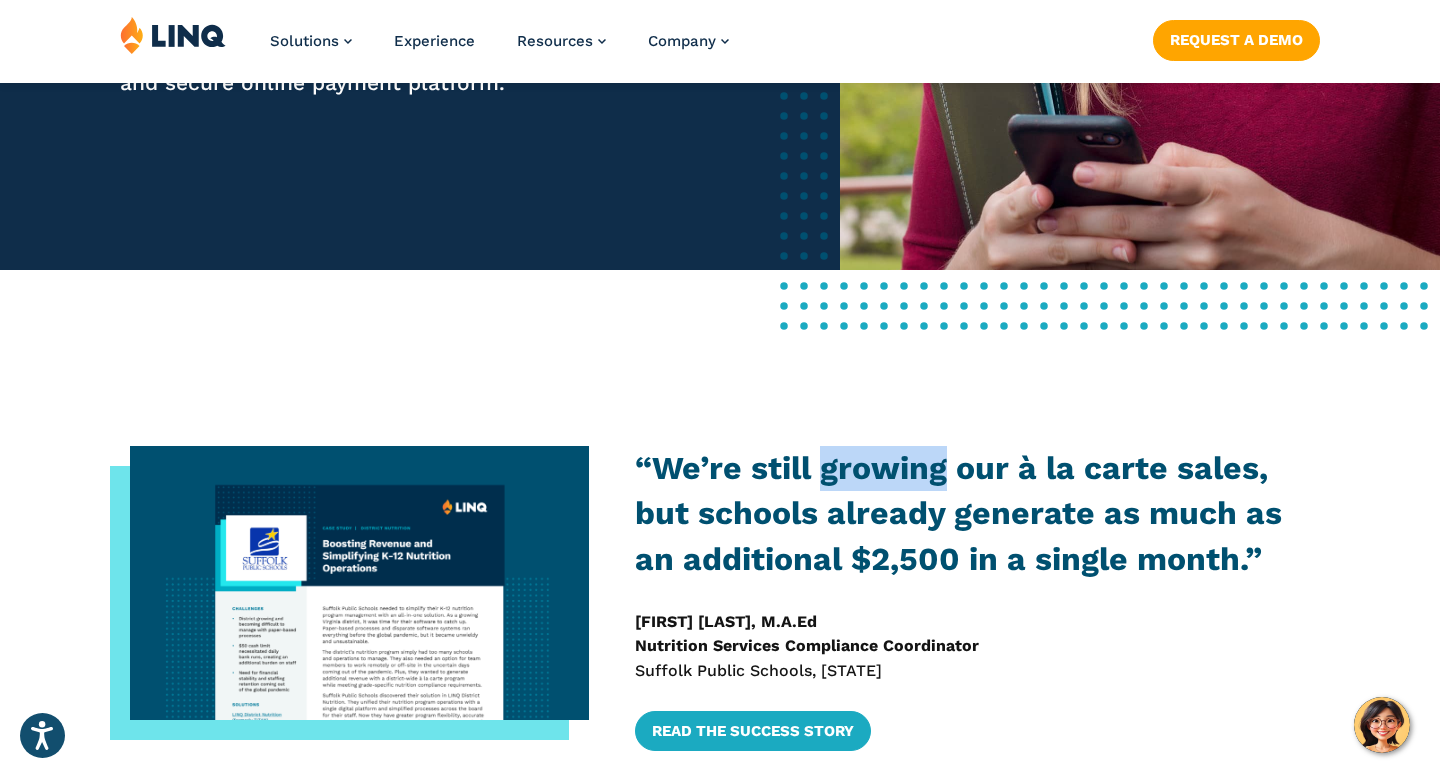 click on "“We’re still growing our à la carte sales, but schools already generate as much as an additional $2,500 in a single month.”" at bounding box center [977, 514] 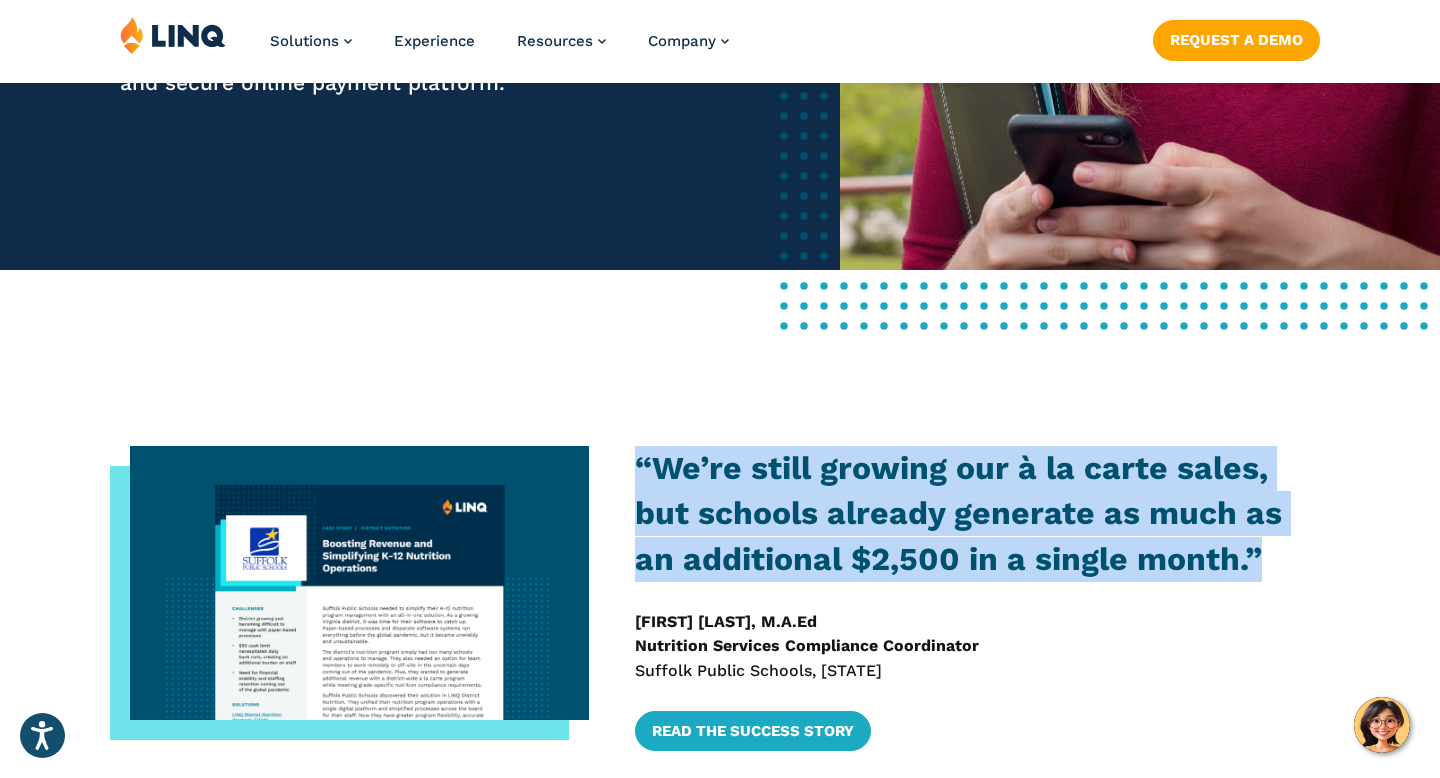 click on "“We’re still growing our à la carte sales, but schools already generate as much as an additional $2,500 in a single month.”" at bounding box center [977, 514] 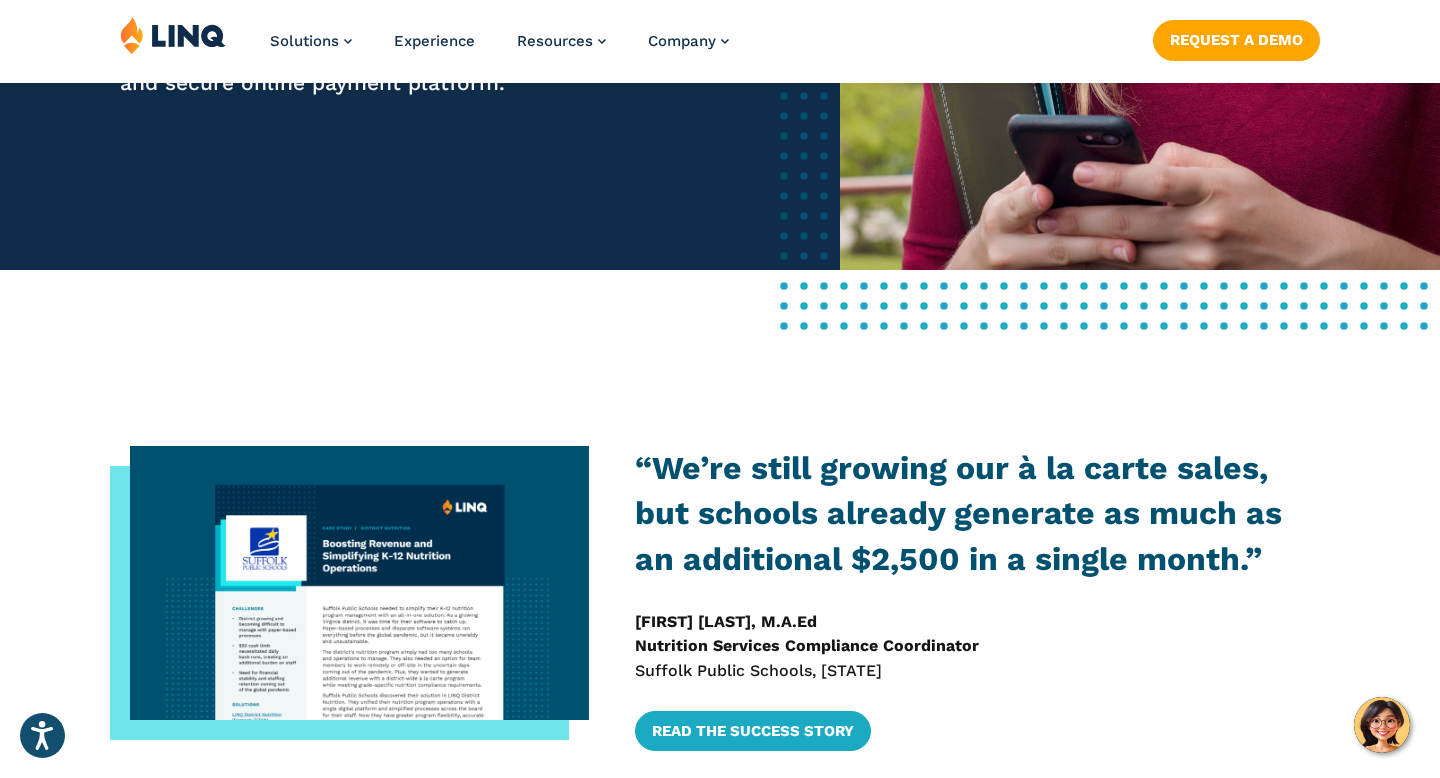 click on "“We’re still growing our à la carte sales, but schools already generate as much as an additional $2,500 in a single month.”" at bounding box center [977, 514] 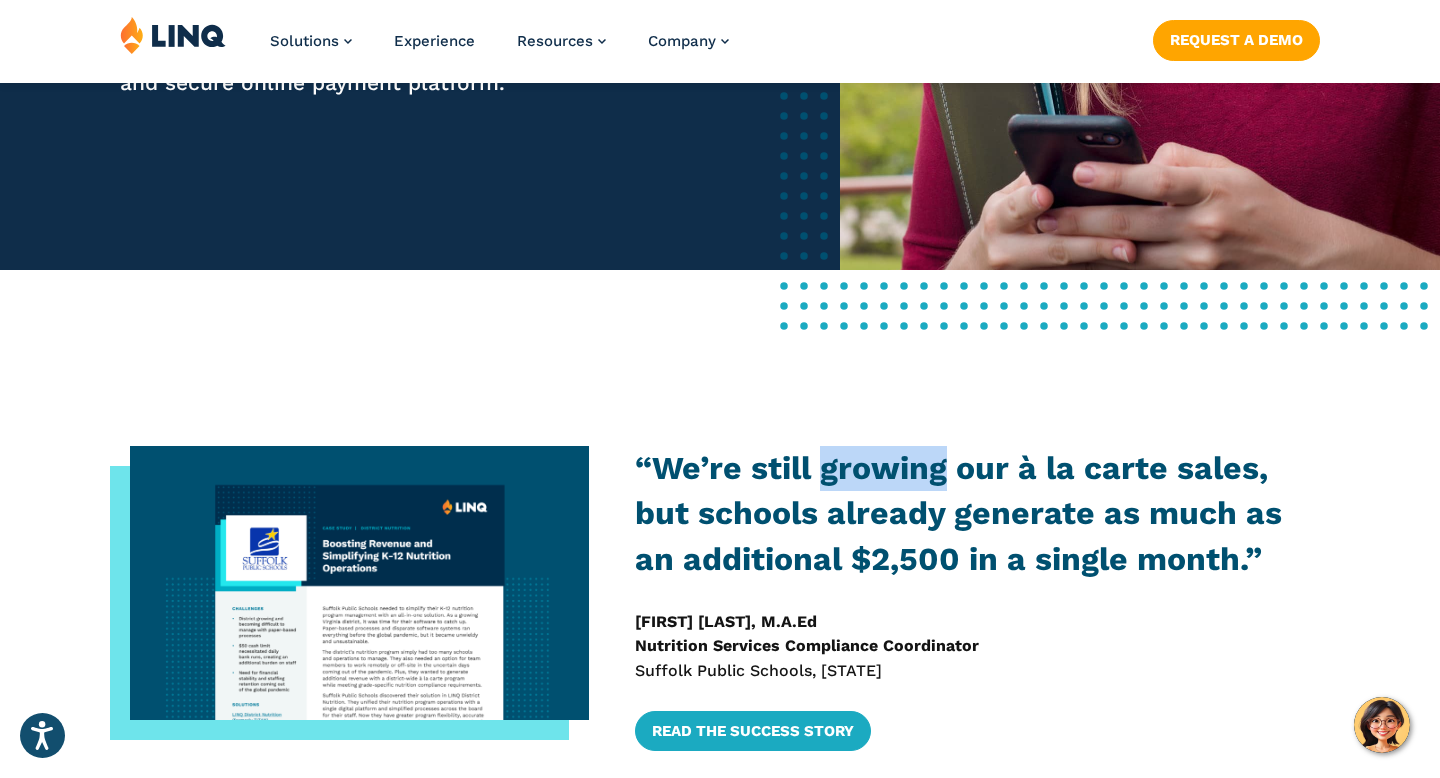 click on "“We’re still growing our à la carte sales, but schools already generate as much as an additional $2,500 in a single month.”" at bounding box center [977, 514] 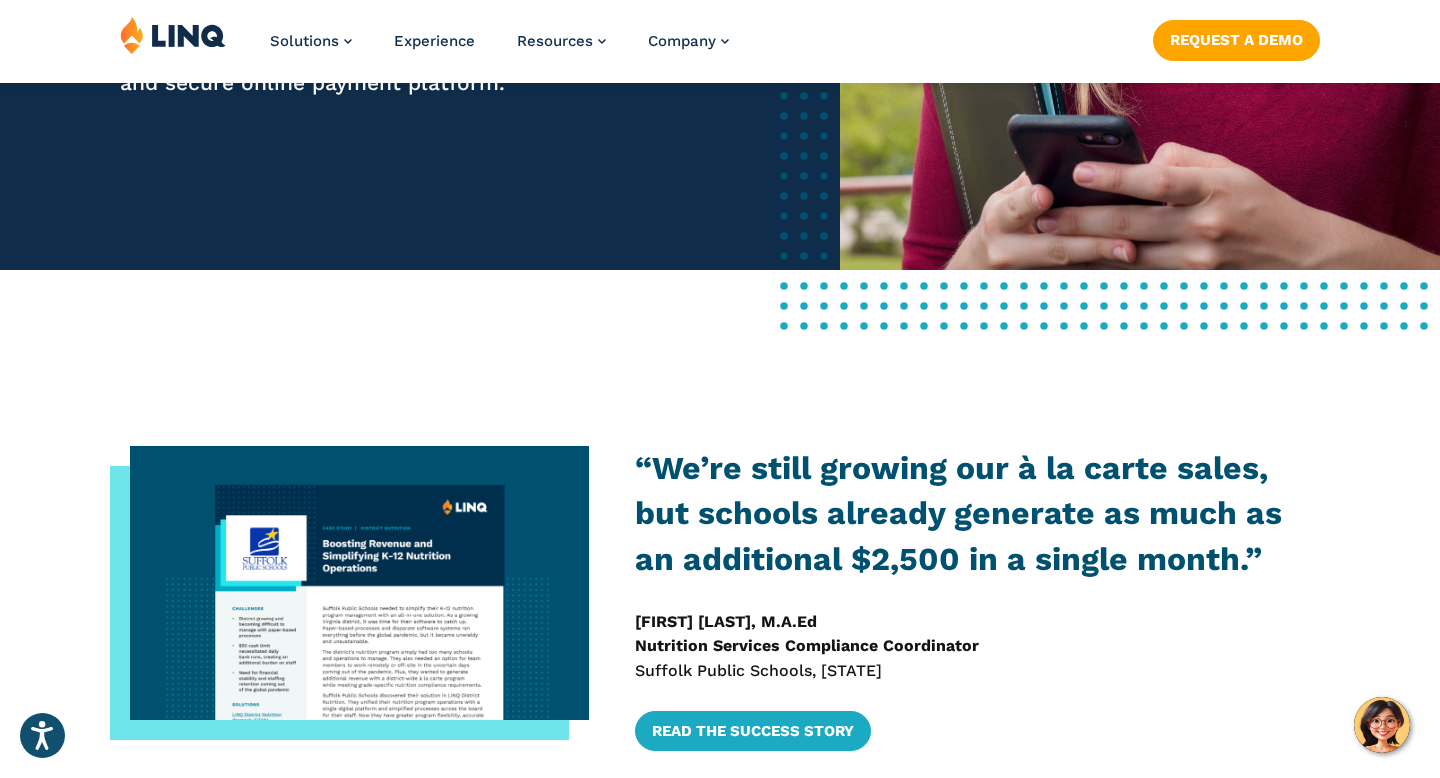 click on "“We’re still growing our à la carte sales, but schools already generate as much as an additional $2,500 in a single month.”" at bounding box center (977, 514) 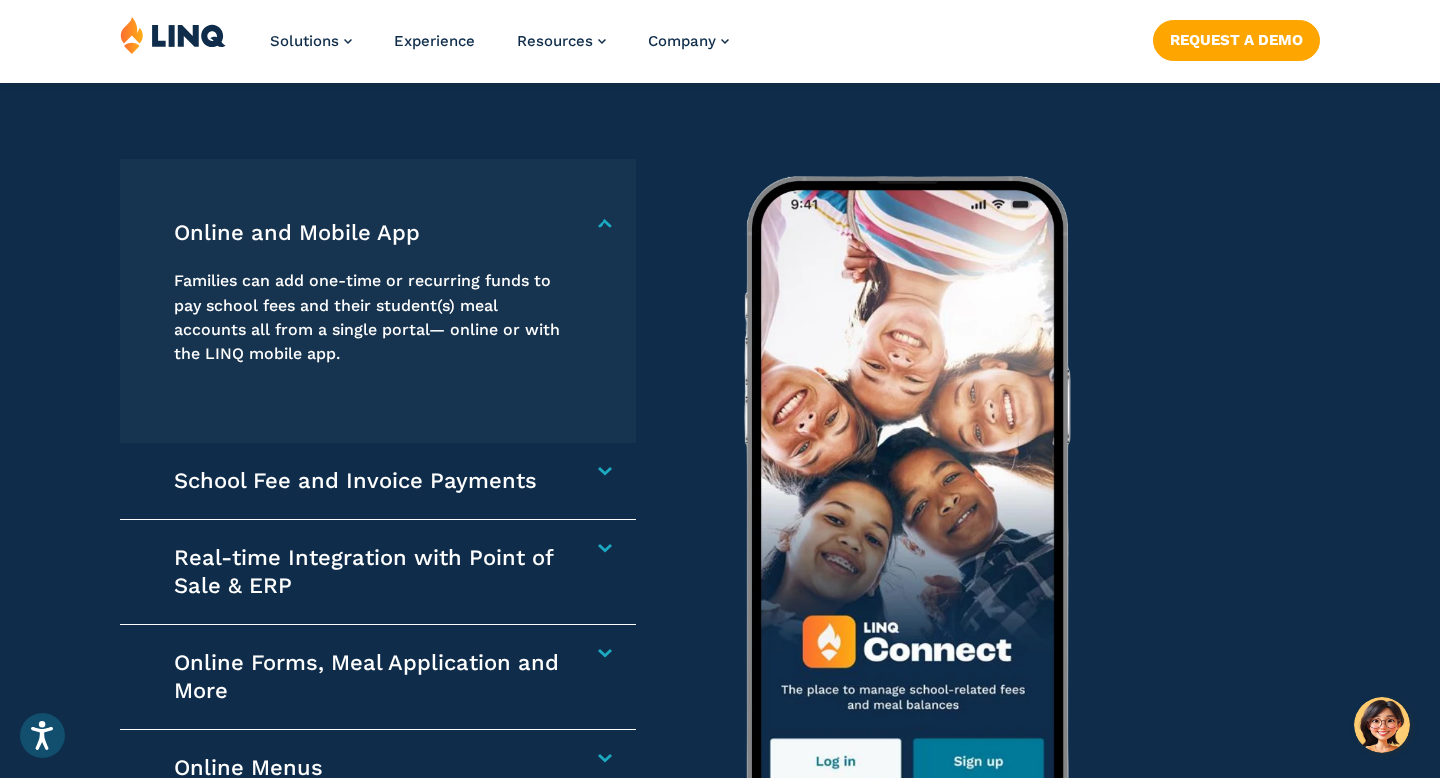 scroll, scrollTop: 3117, scrollLeft: 0, axis: vertical 